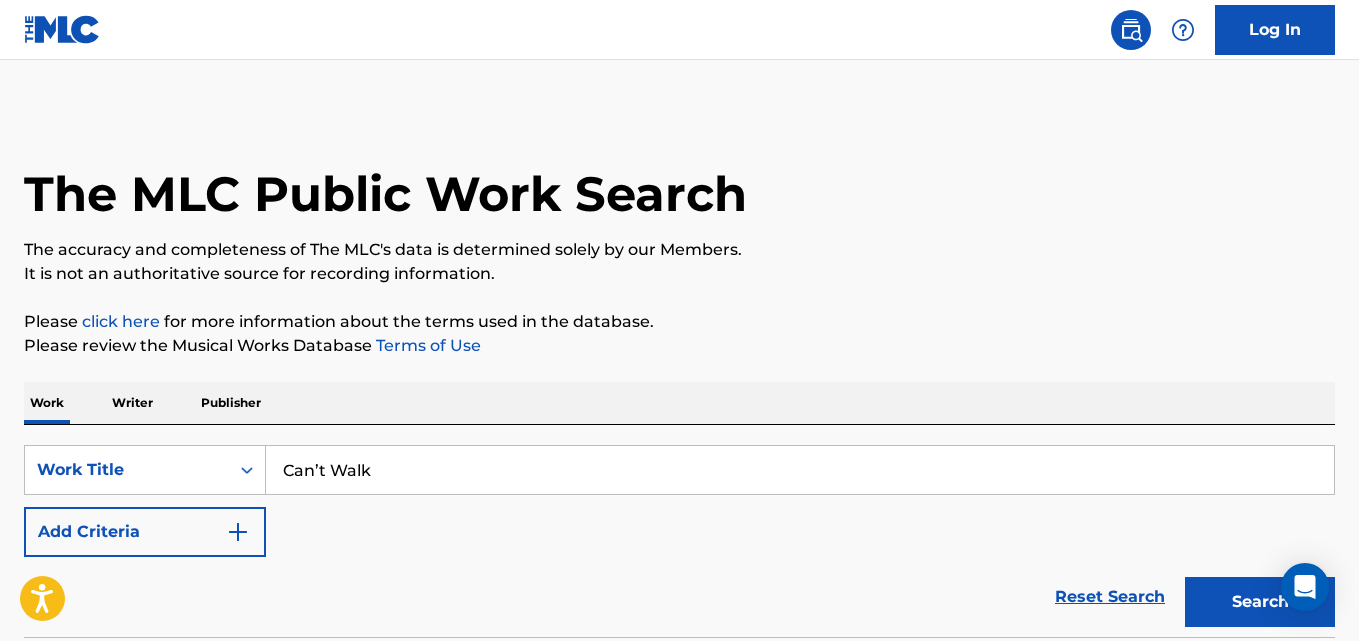 type on "Can’t Walk" 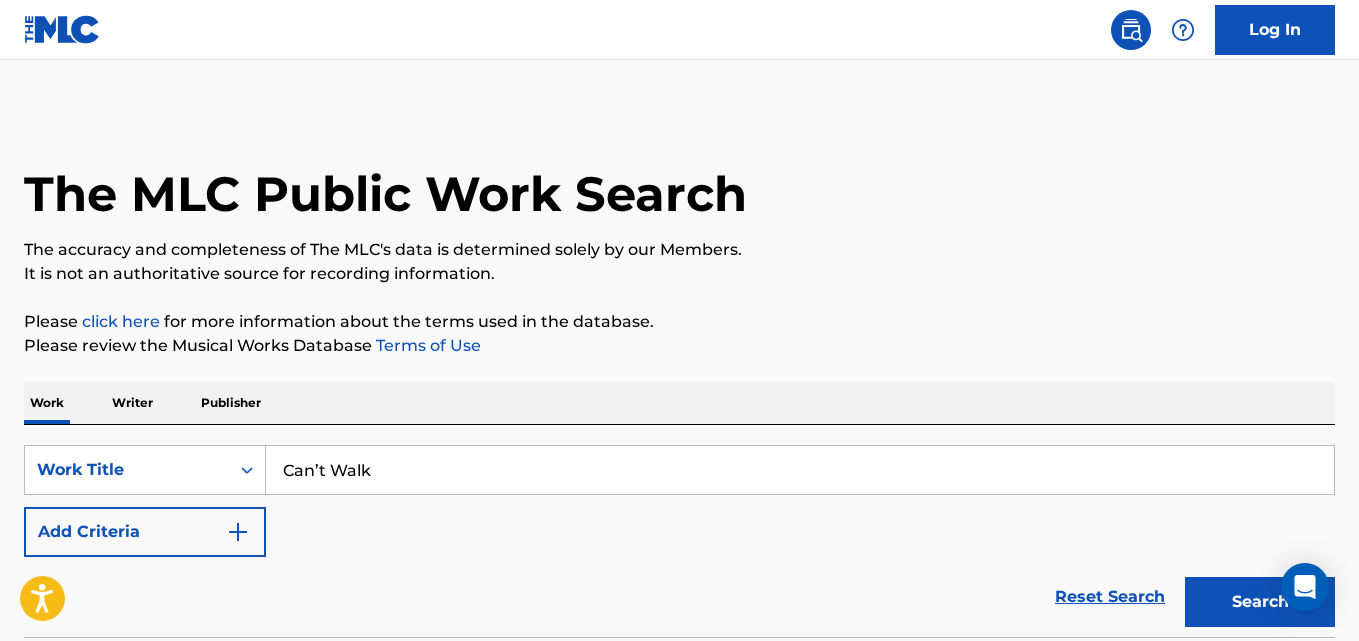 scroll, scrollTop: 165, scrollLeft: 0, axis: vertical 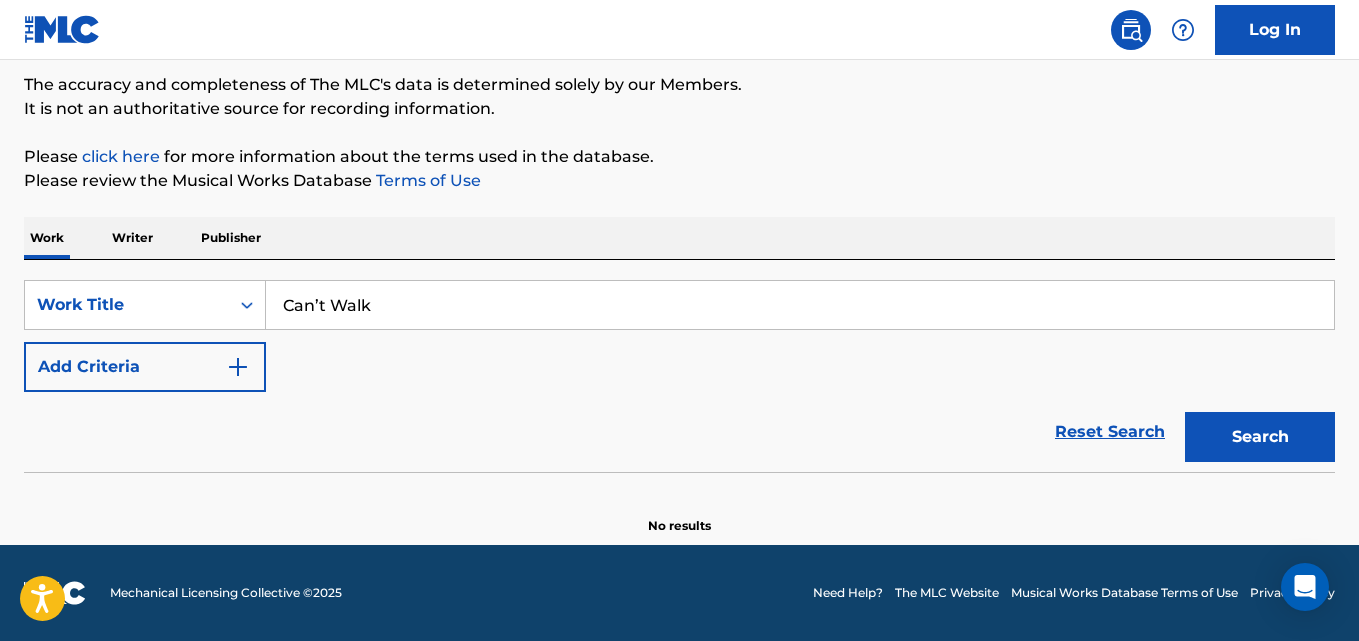 click on "Add Criteria" at bounding box center (145, 367) 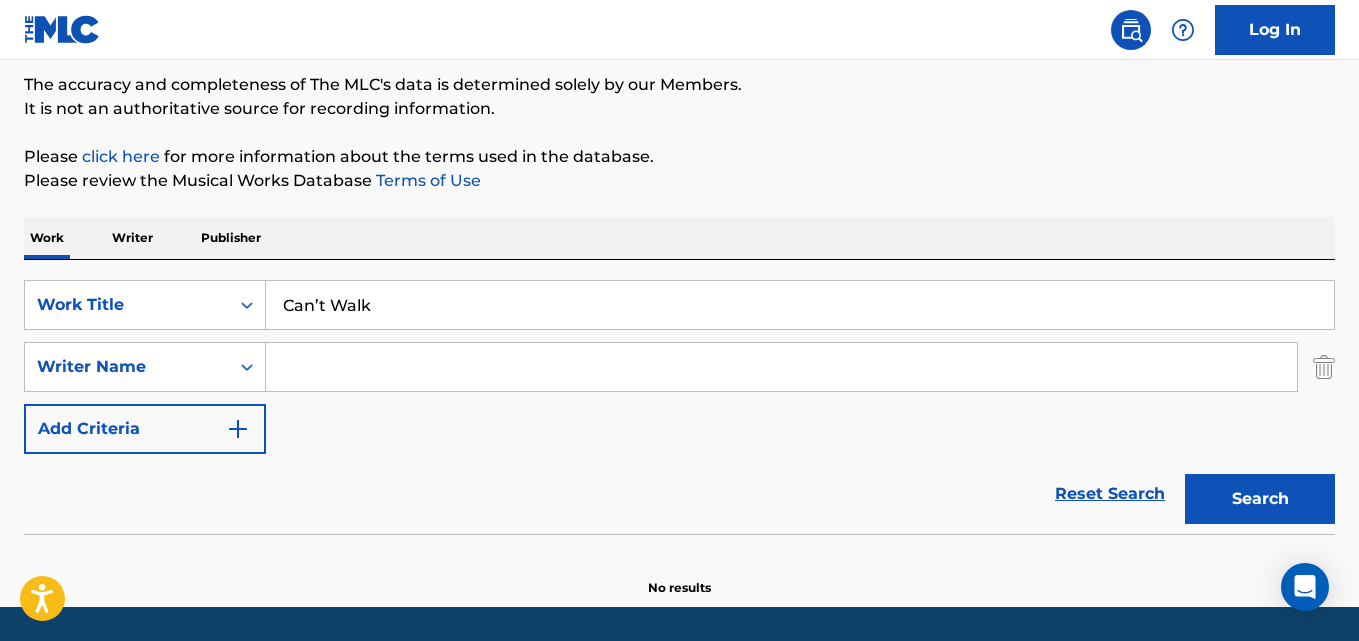 click at bounding box center (781, 367) 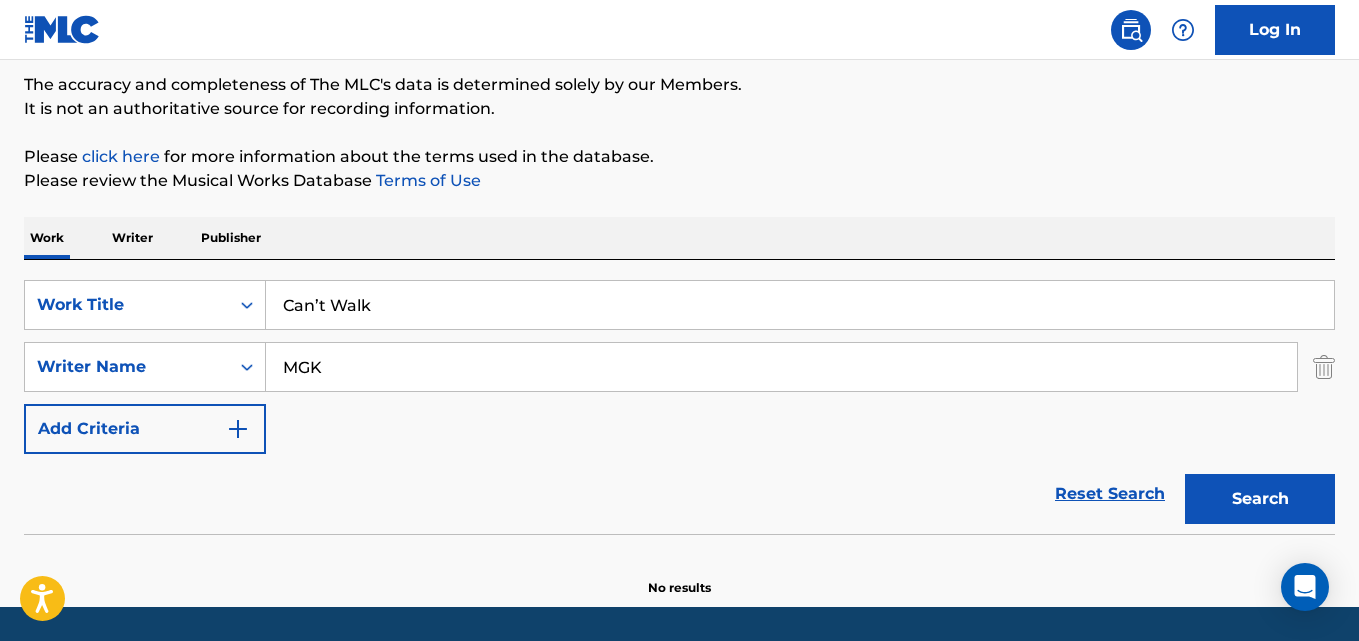 click on "Search" at bounding box center [1260, 499] 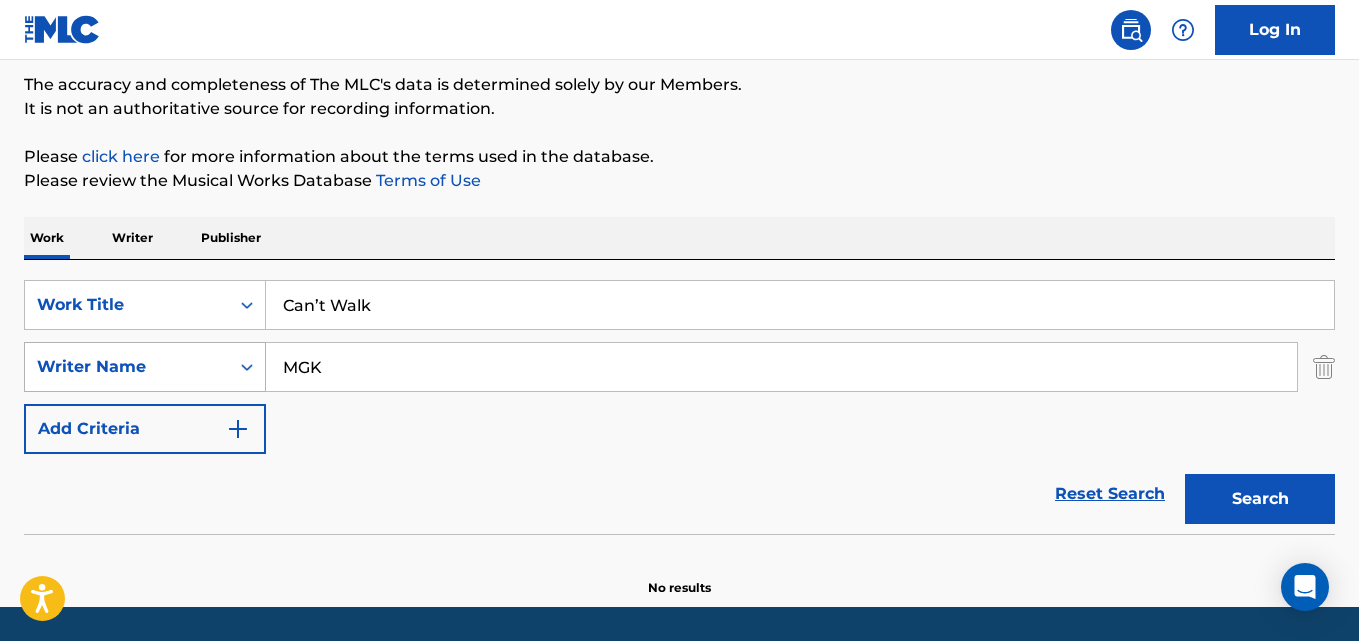 drag, startPoint x: 392, startPoint y: 371, endPoint x: 98, endPoint y: 371, distance: 294 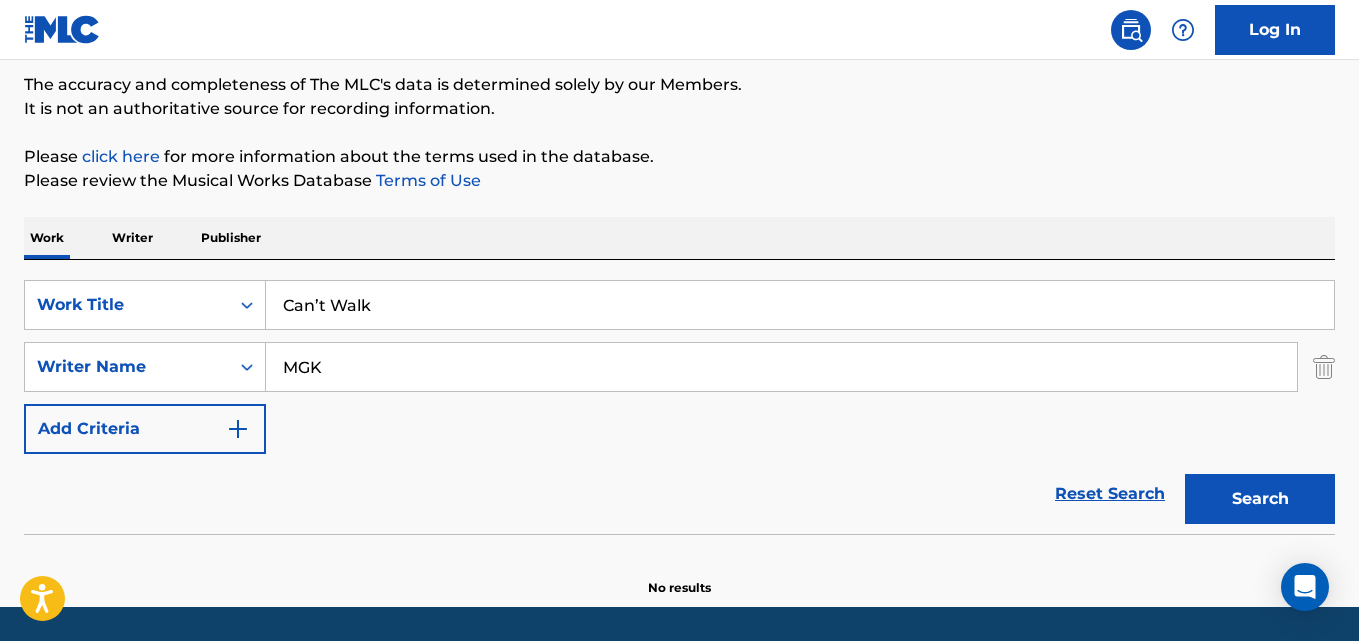 paste on "[PERSON_NAME]" 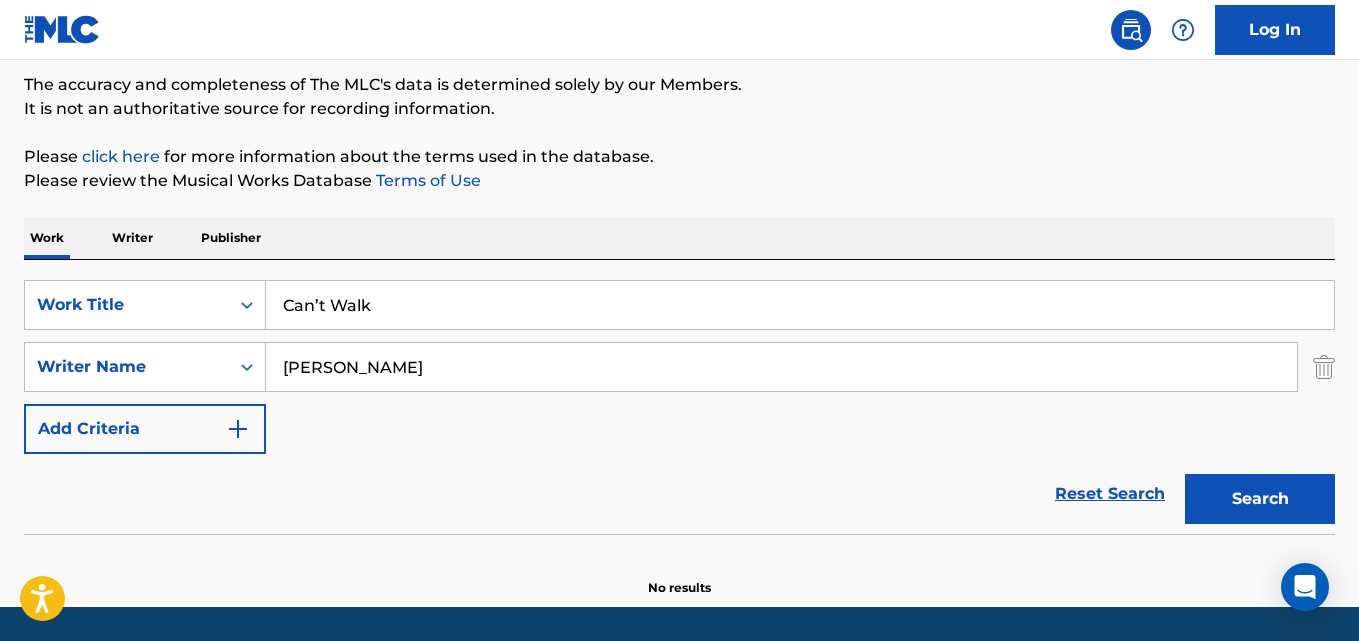 type on "[PERSON_NAME]" 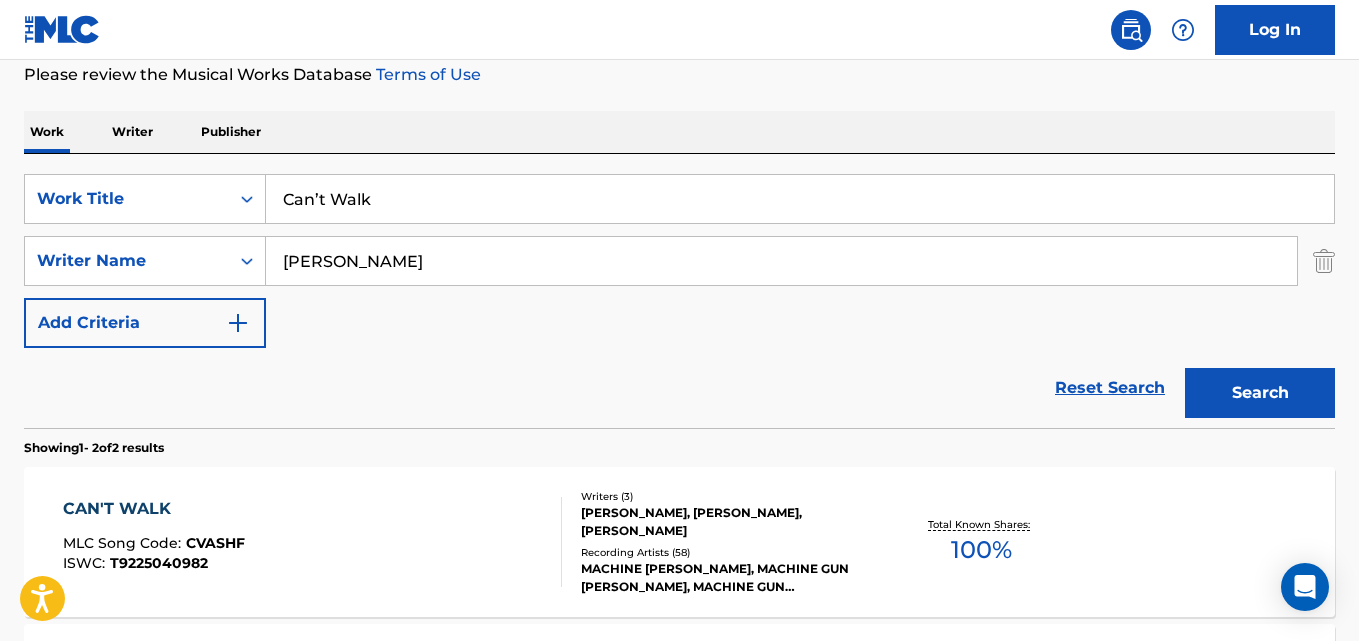 scroll, scrollTop: 437, scrollLeft: 0, axis: vertical 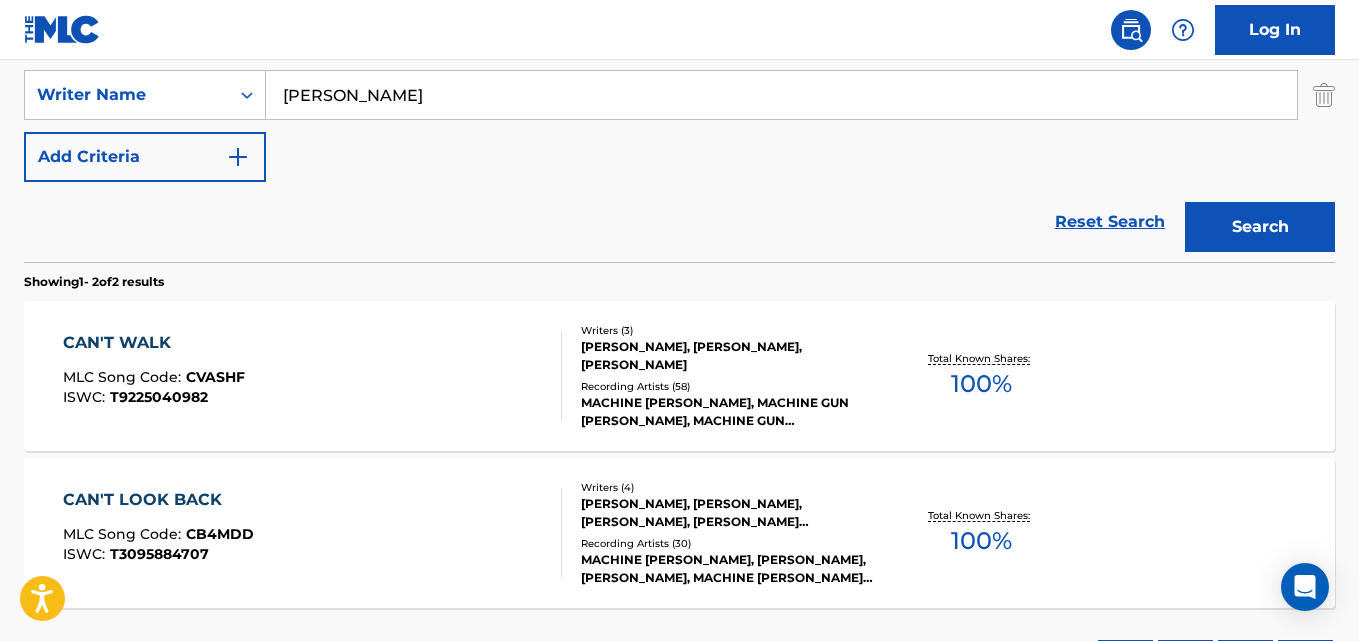 click on "CAN'T WALK MLC Song Code : CVASHF ISWC : T9225040982 Writers ( 3 ) [PERSON_NAME], [PERSON_NAME], [PERSON_NAME] Recording Artists ( 58 ) MACHINE [PERSON_NAME], MACHINE [PERSON_NAME], MACHINE [PERSON_NAME], MACHINE [PERSON_NAME], MACHINE [PERSON_NAME] Total Known Shares: 100 %" at bounding box center [679, 376] 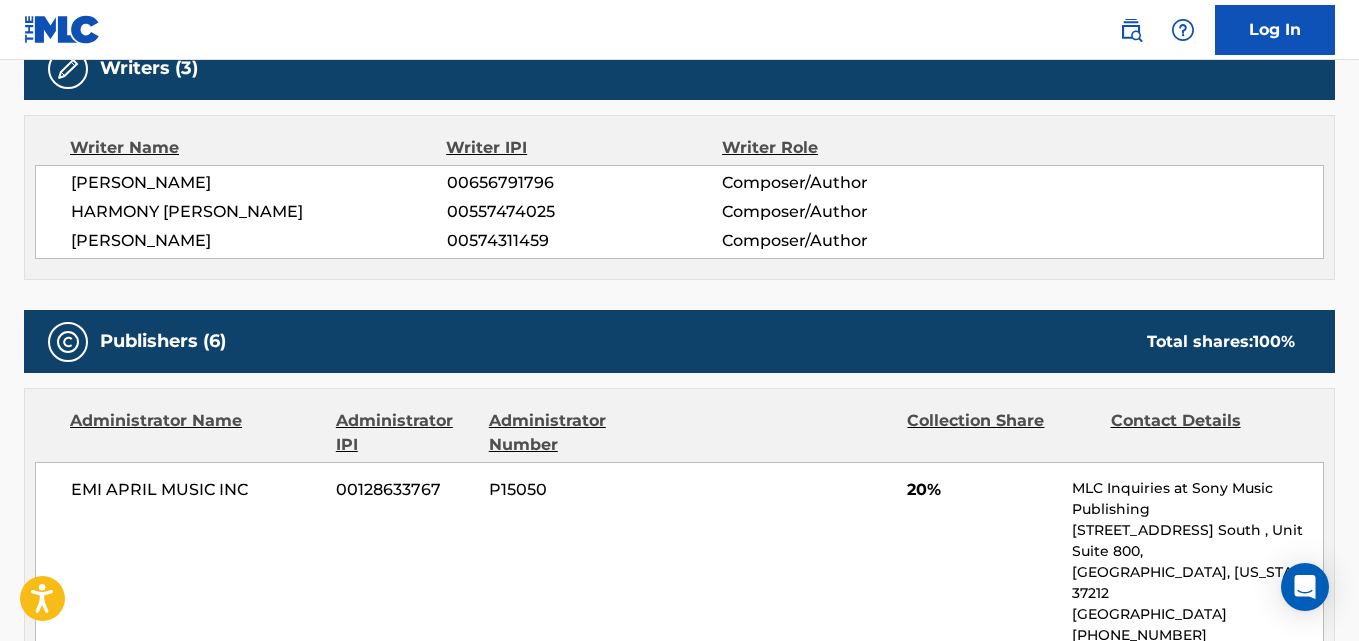 scroll, scrollTop: 834, scrollLeft: 0, axis: vertical 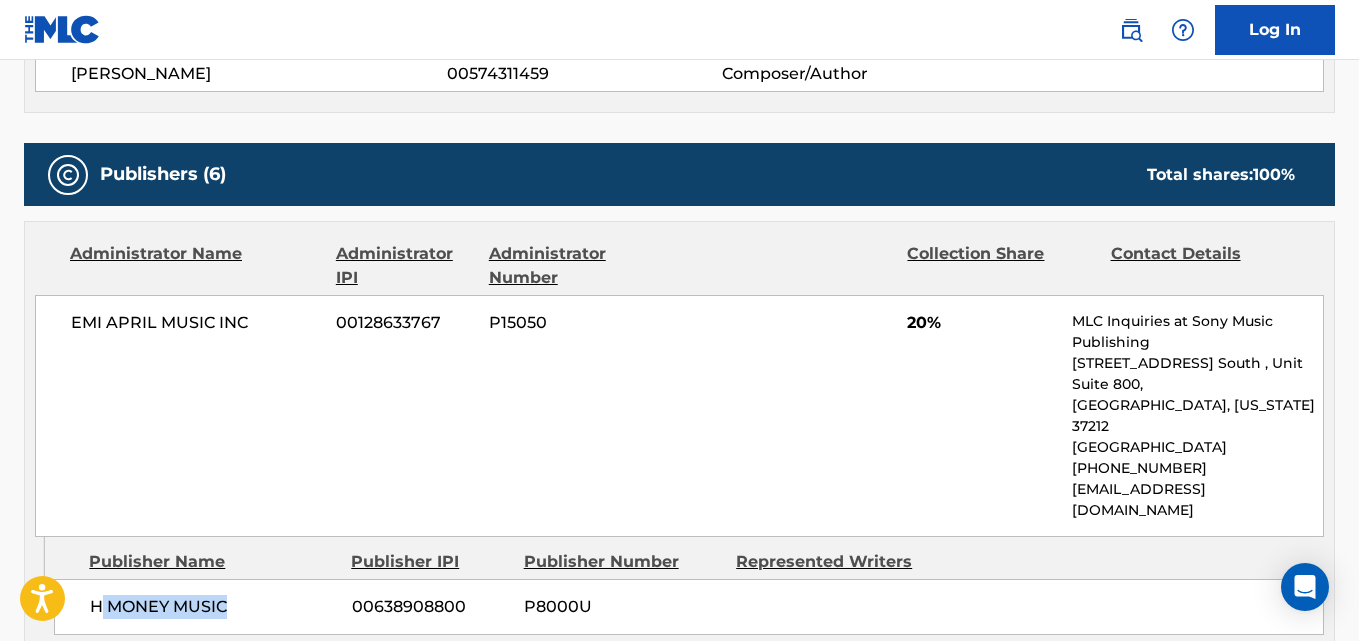 drag, startPoint x: 97, startPoint y: 569, endPoint x: 291, endPoint y: 568, distance: 194.00258 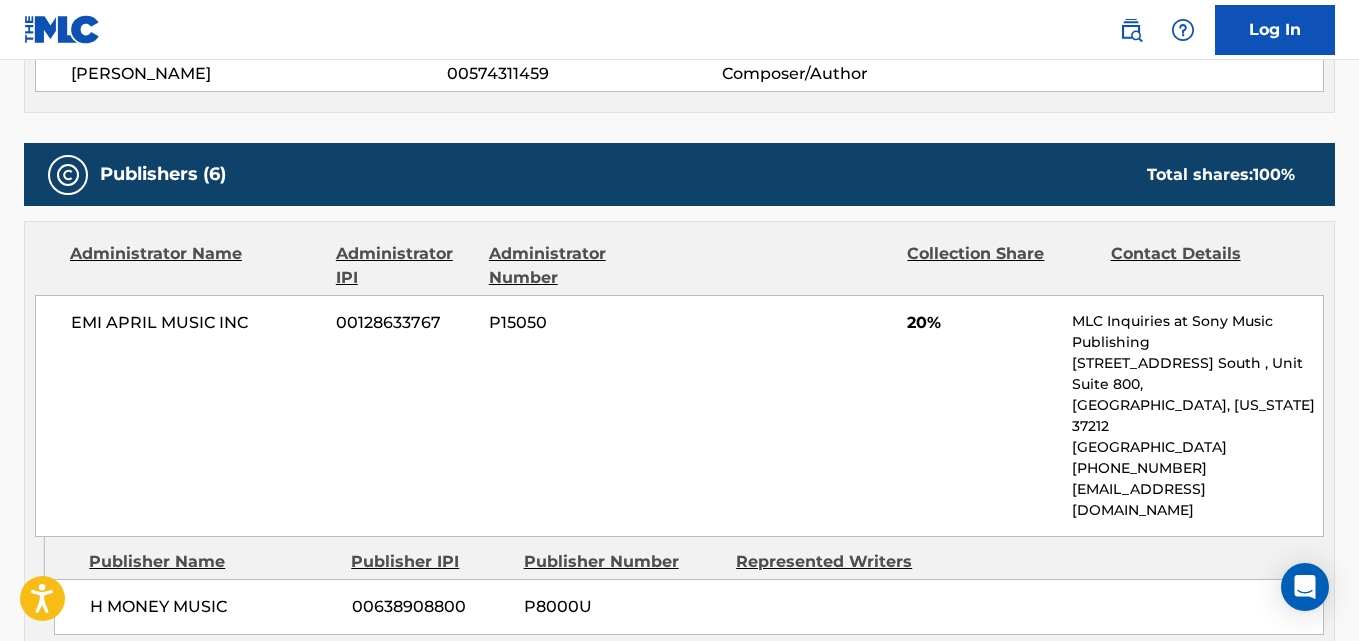 click on "H MONEY MUSIC 00638908800 P8000U" at bounding box center [689, 607] 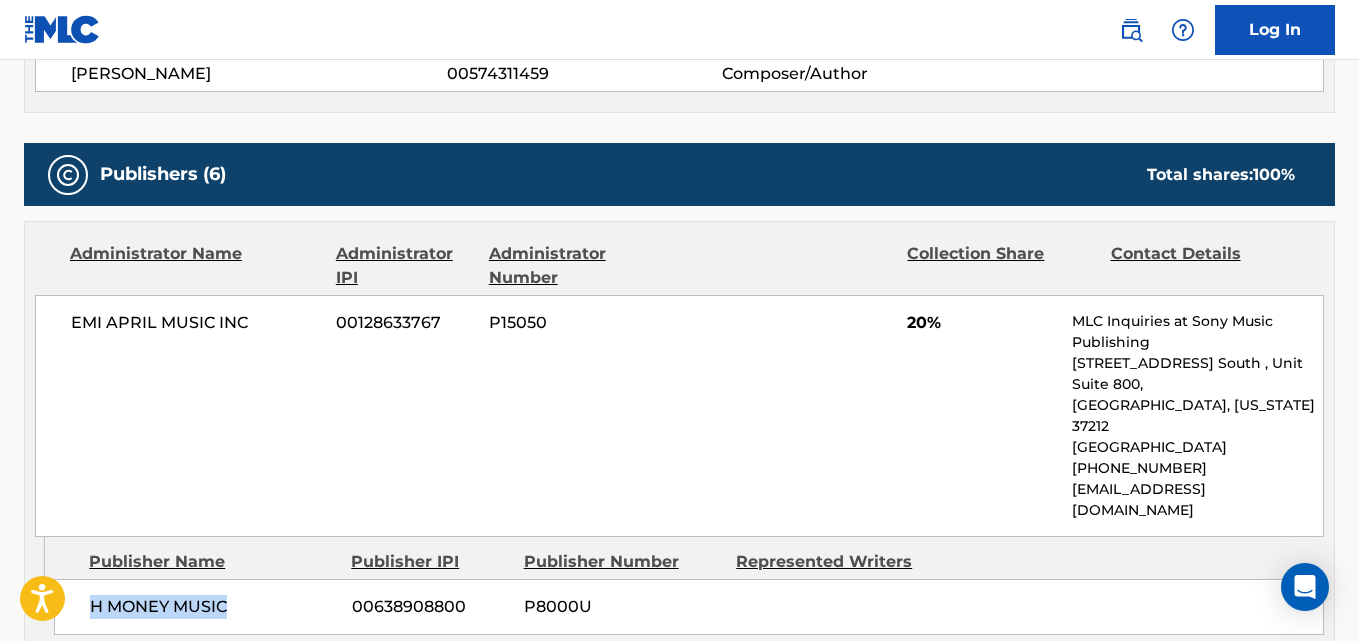 drag, startPoint x: 89, startPoint y: 561, endPoint x: 255, endPoint y: 565, distance: 166.04819 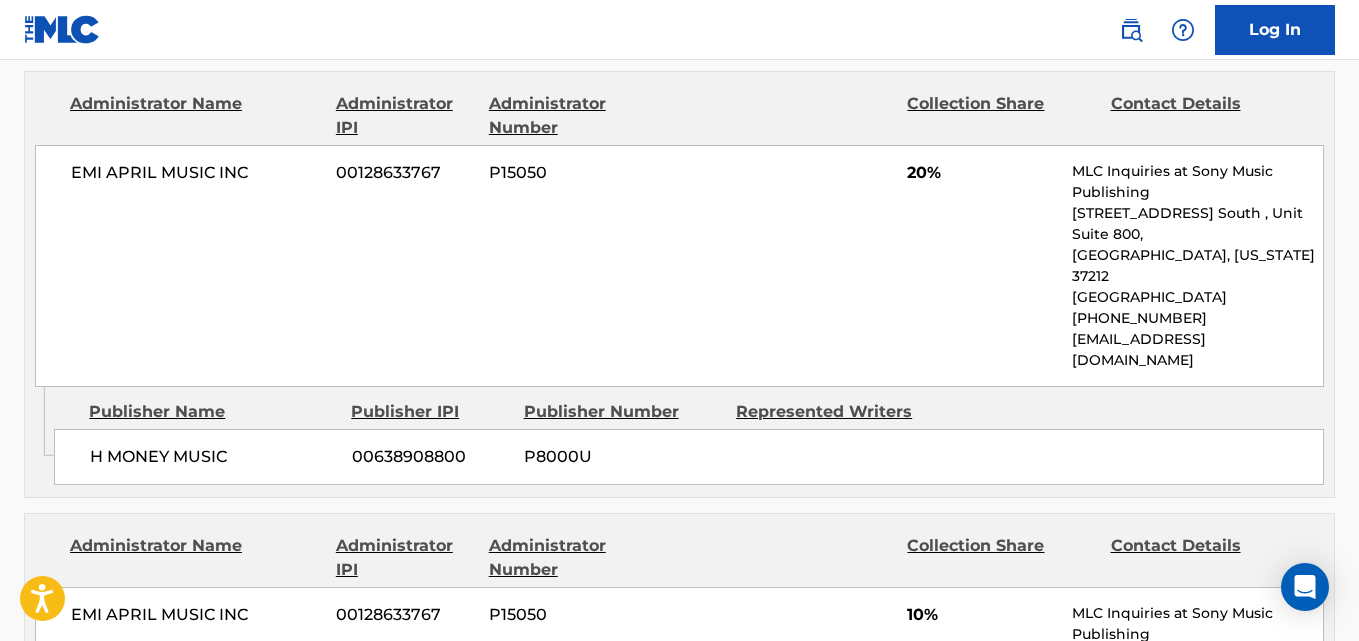 scroll, scrollTop: 650, scrollLeft: 0, axis: vertical 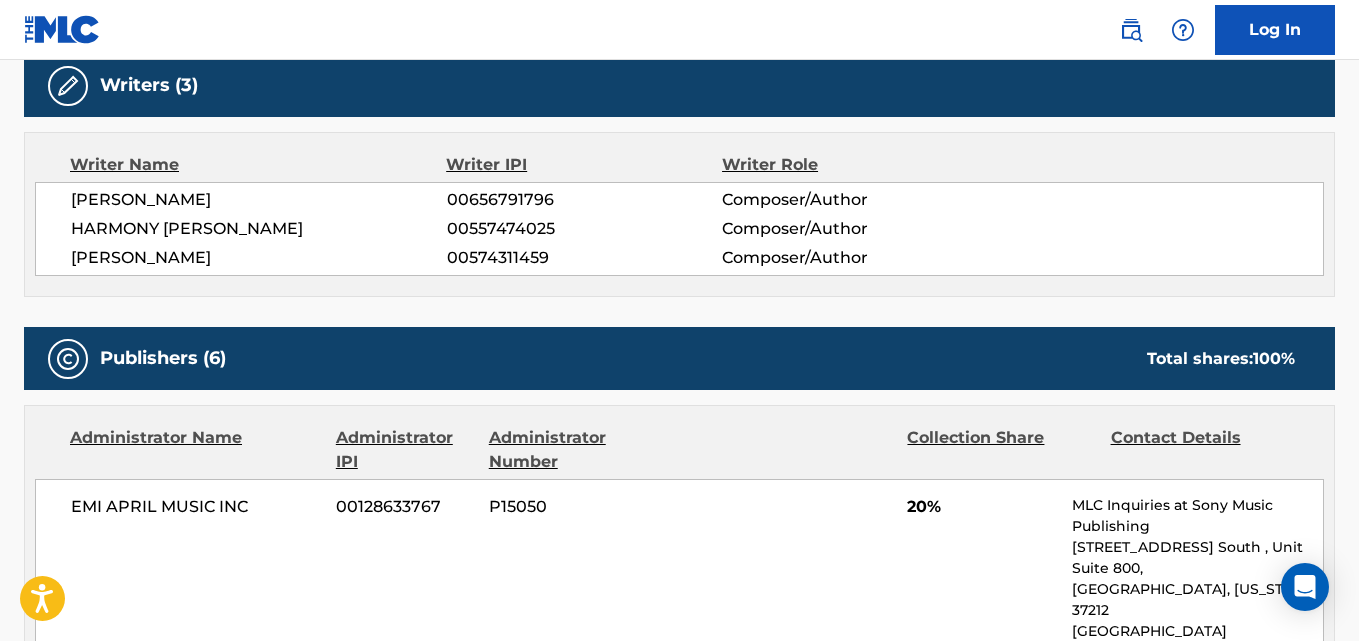 click on "HARMONY [PERSON_NAME]" at bounding box center (259, 229) 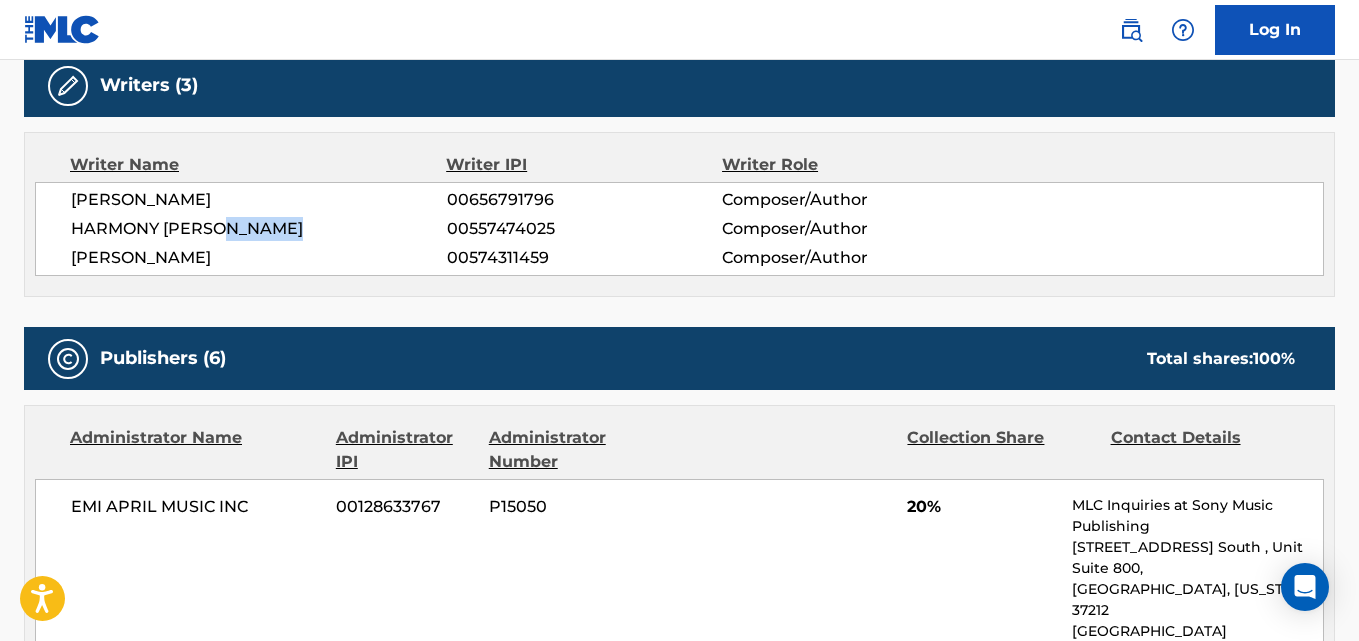 click on "HARMONY [PERSON_NAME]" at bounding box center [259, 229] 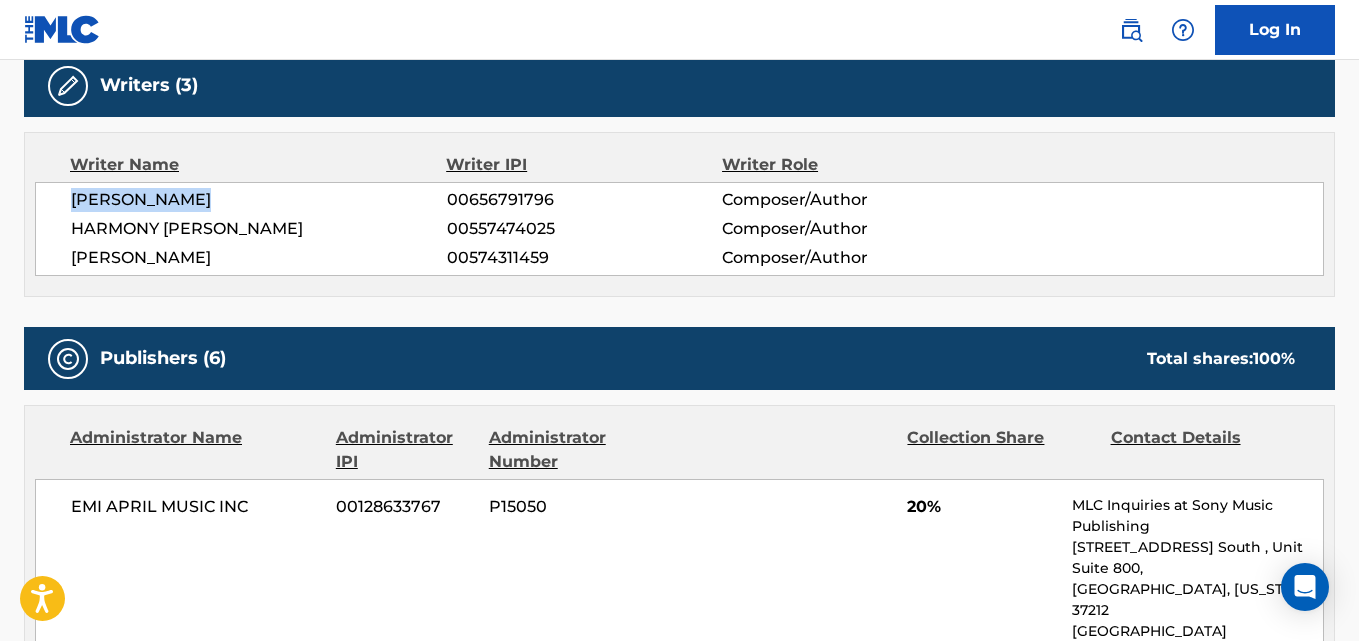 drag, startPoint x: 74, startPoint y: 194, endPoint x: 278, endPoint y: 195, distance: 204.00246 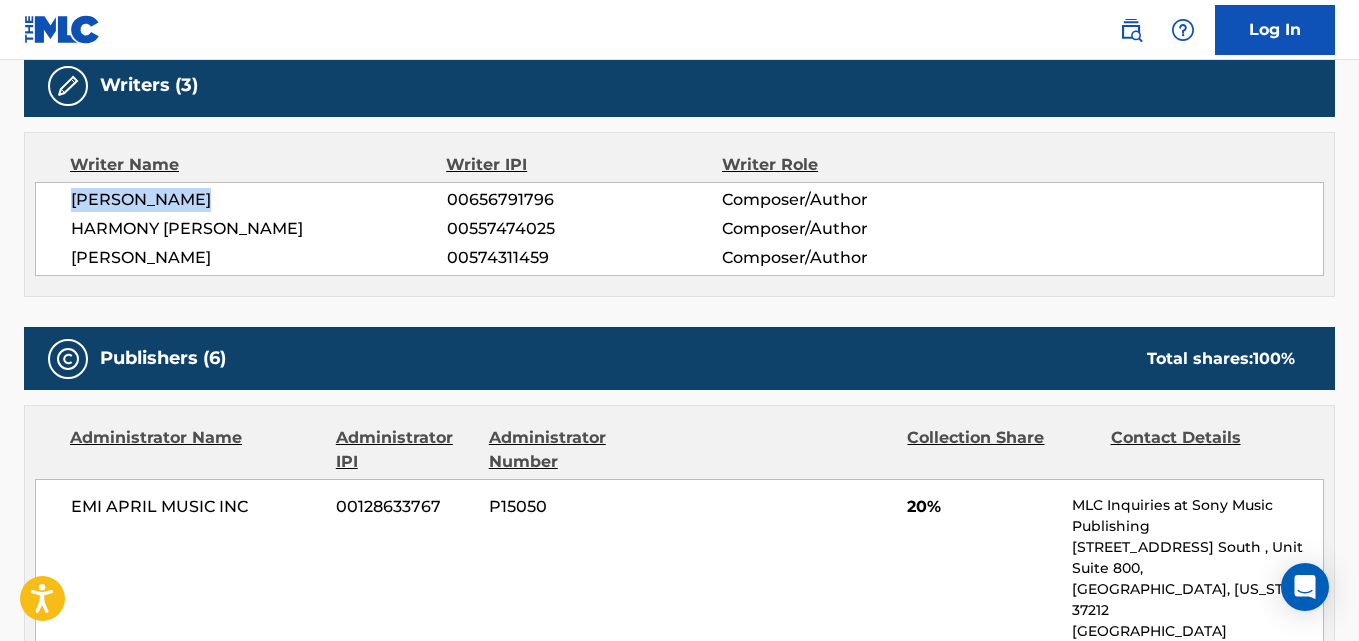 drag, startPoint x: 66, startPoint y: 258, endPoint x: 318, endPoint y: 270, distance: 252.28555 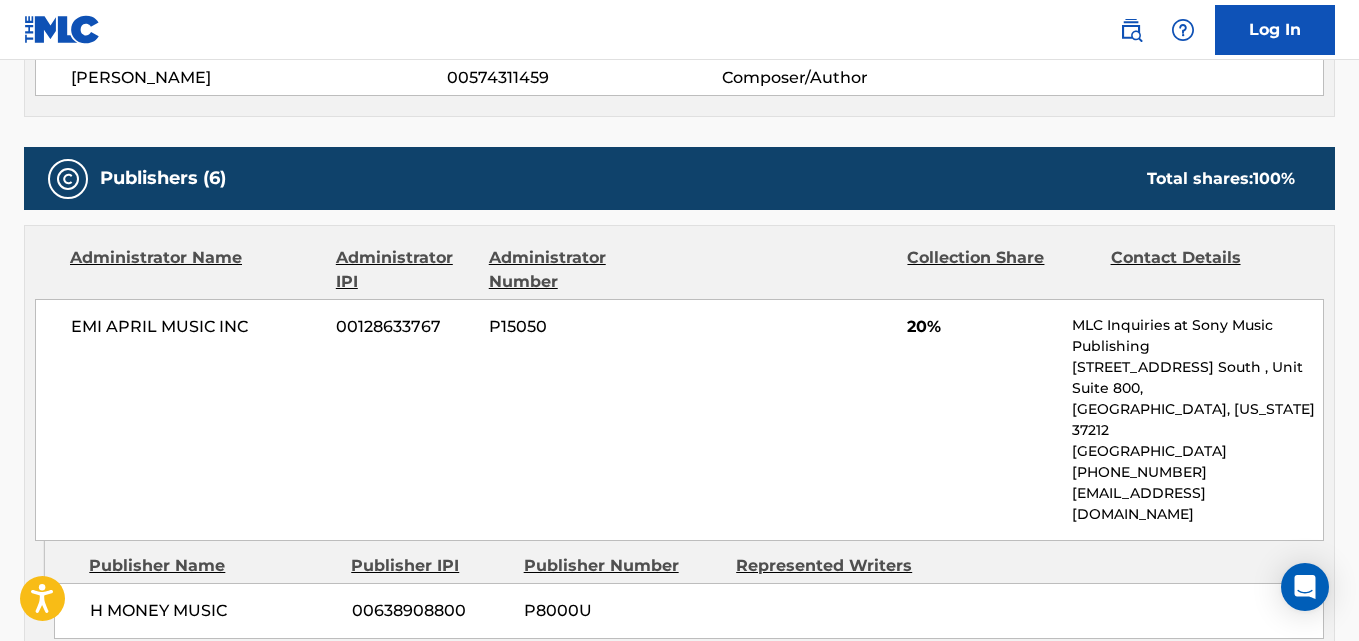 scroll, scrollTop: 984, scrollLeft: 0, axis: vertical 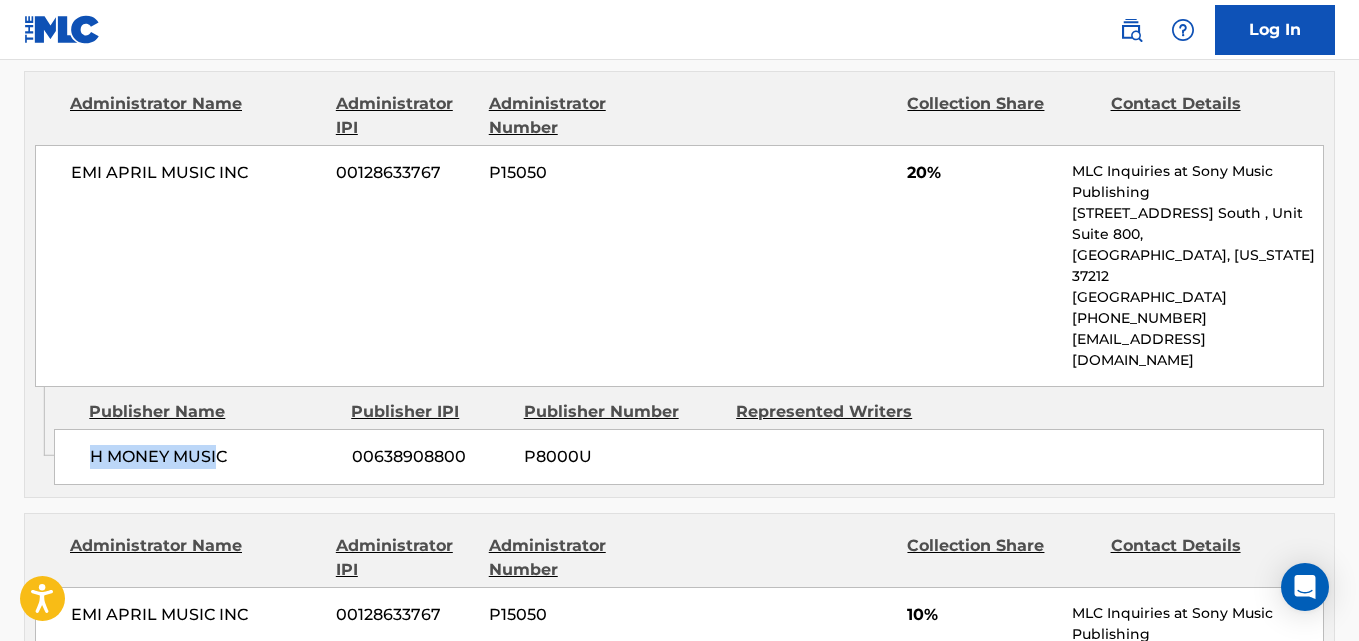 drag, startPoint x: 82, startPoint y: 422, endPoint x: 221, endPoint y: 421, distance: 139.0036 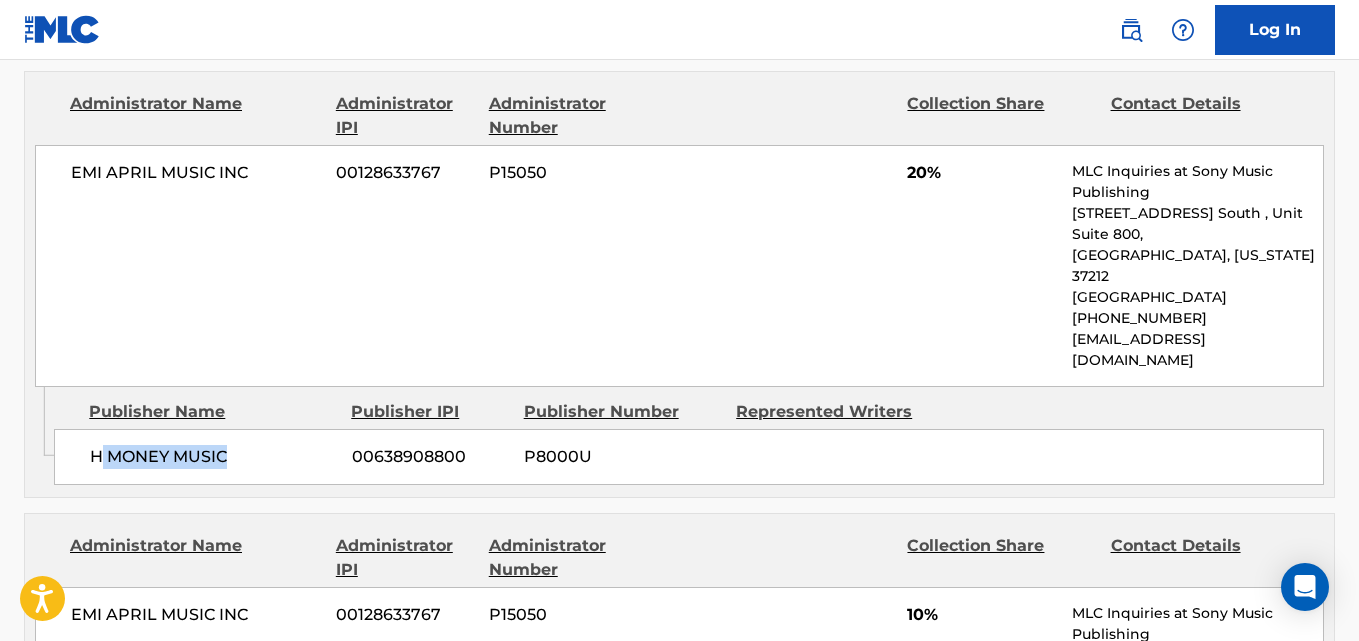 drag, startPoint x: 102, startPoint y: 414, endPoint x: 303, endPoint y: 418, distance: 201.0398 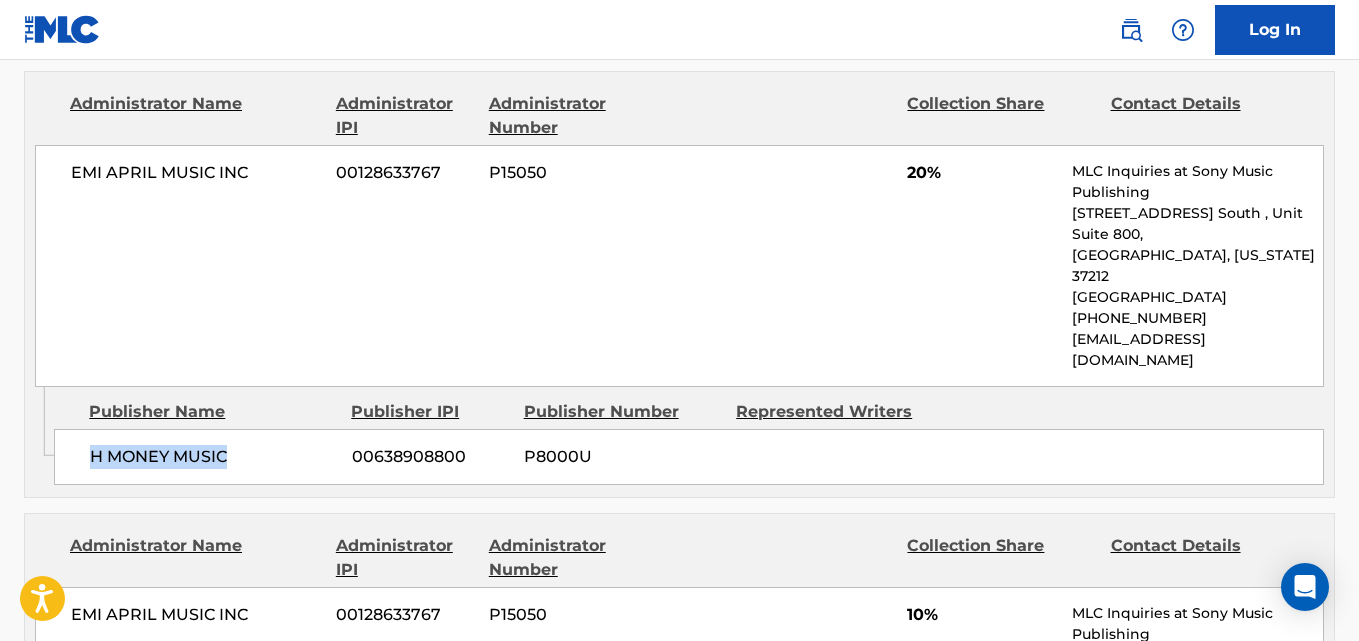 drag, startPoint x: 91, startPoint y: 413, endPoint x: 312, endPoint y: 413, distance: 221 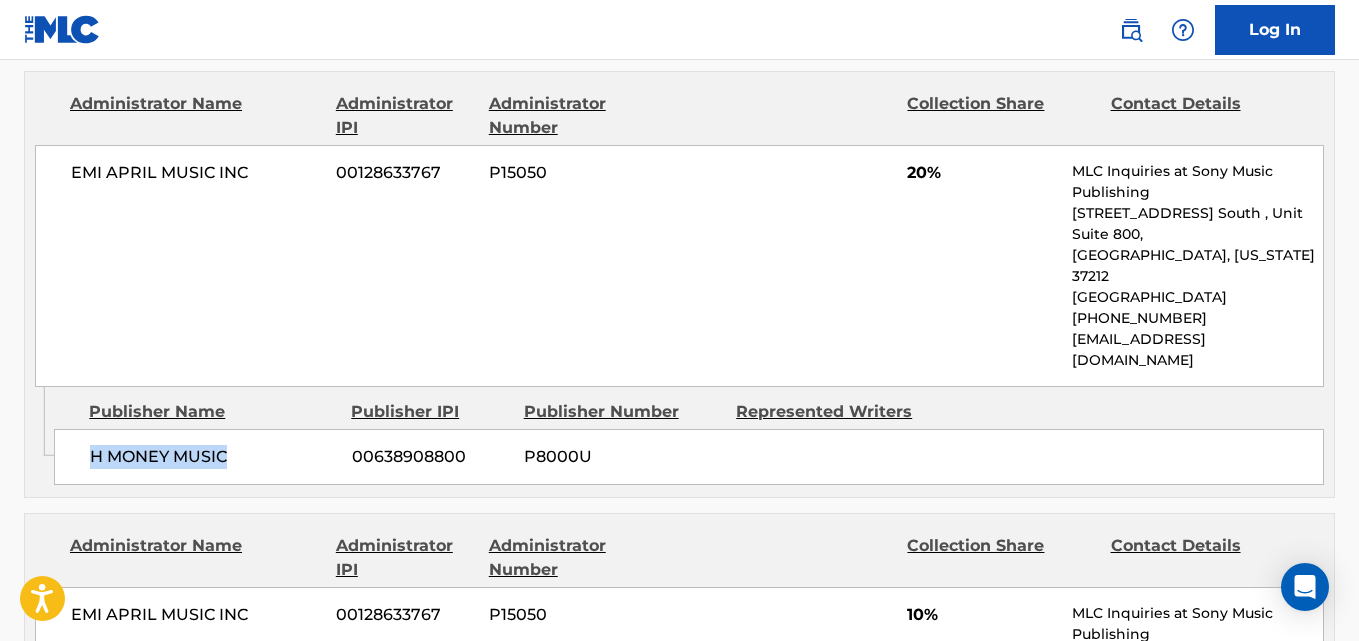 copy on "H MONEY MUSIC" 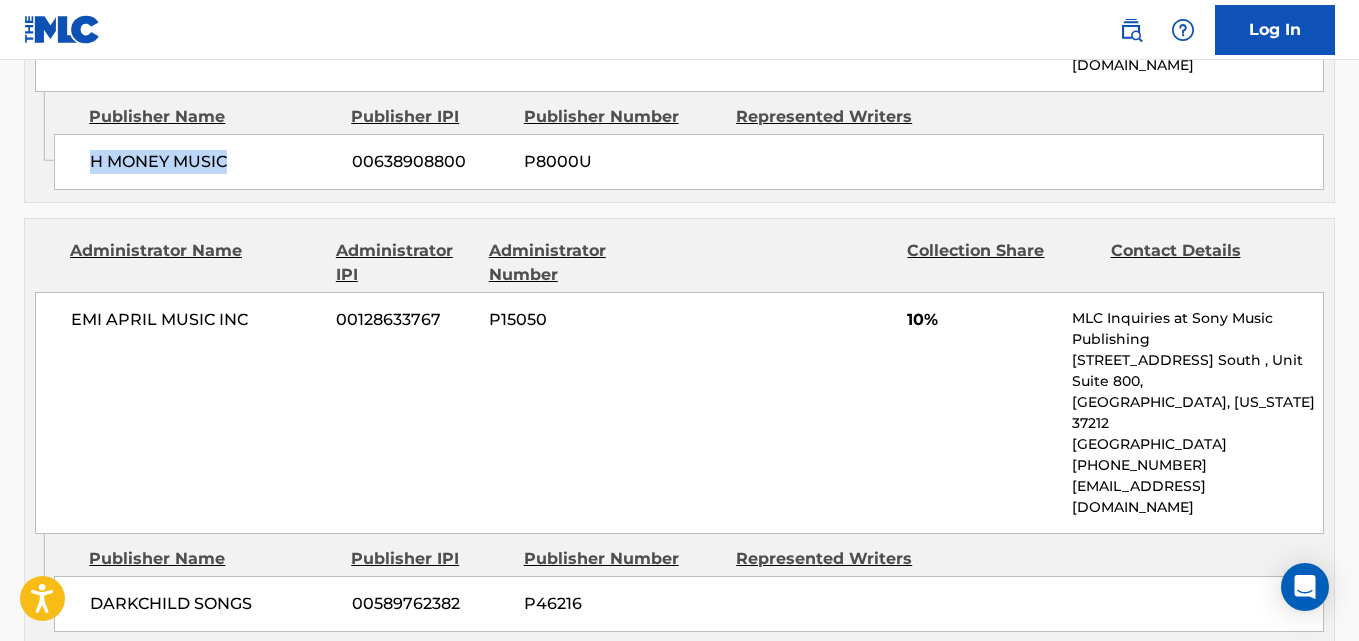 scroll, scrollTop: 1317, scrollLeft: 0, axis: vertical 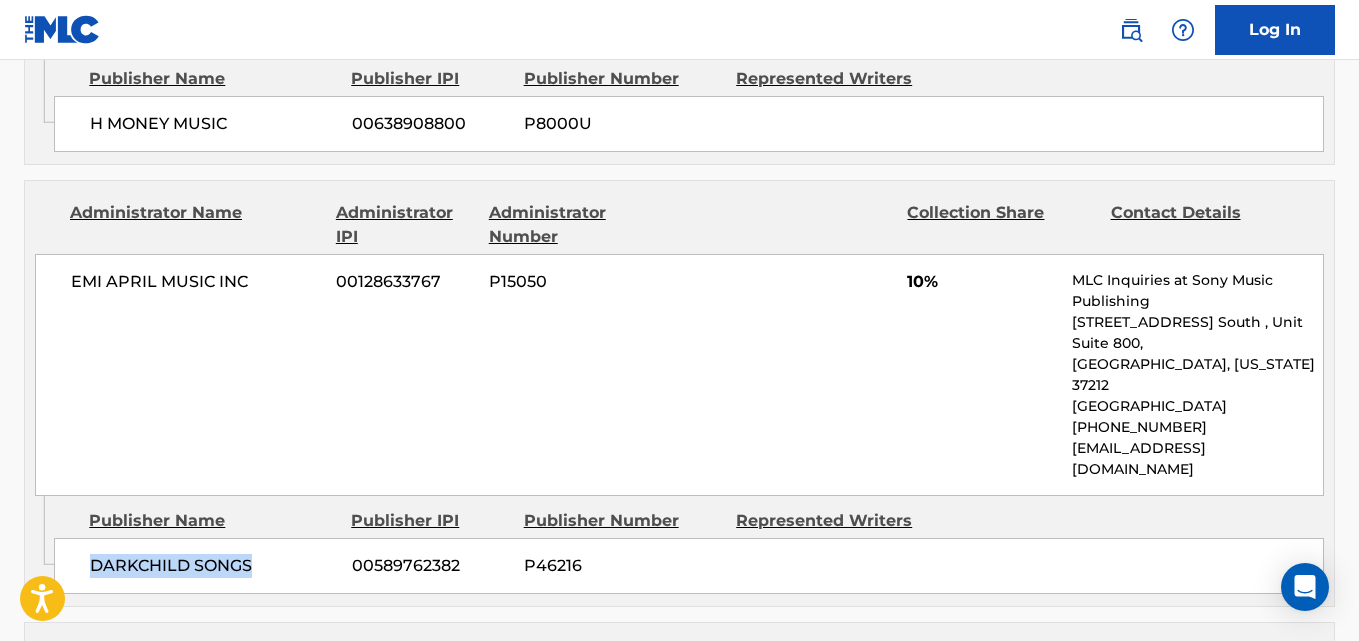 drag, startPoint x: 89, startPoint y: 483, endPoint x: 297, endPoint y: 485, distance: 208.00961 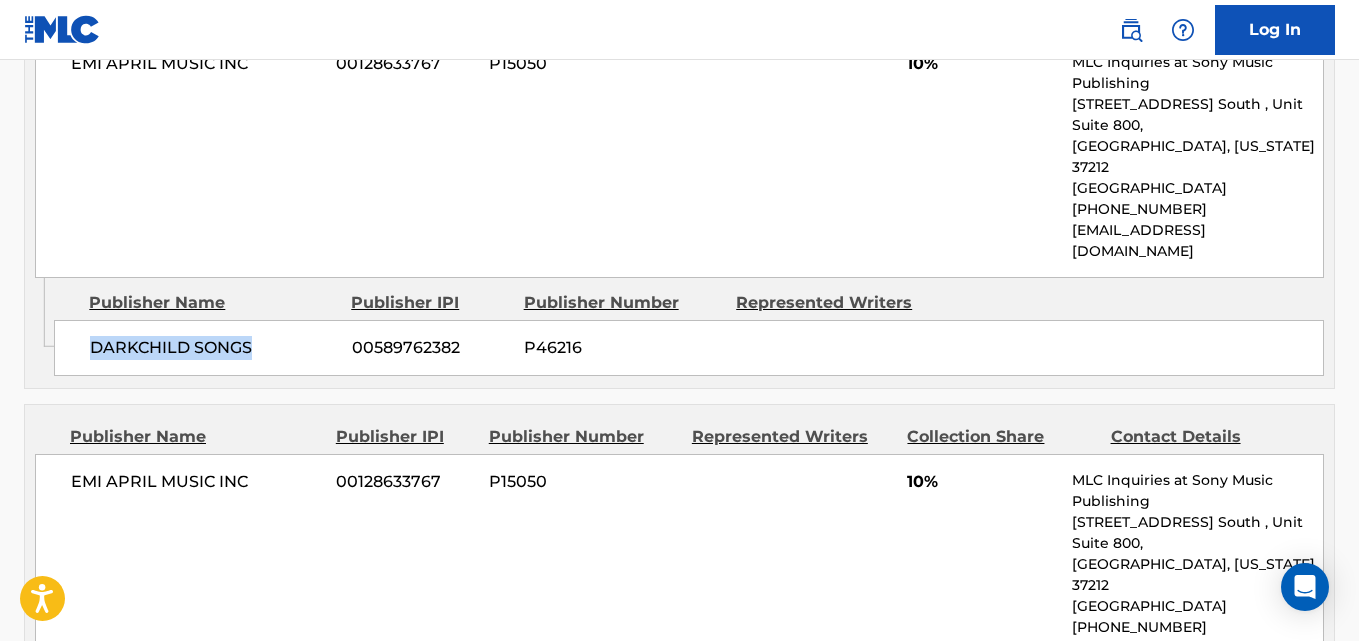 scroll, scrollTop: 1650, scrollLeft: 0, axis: vertical 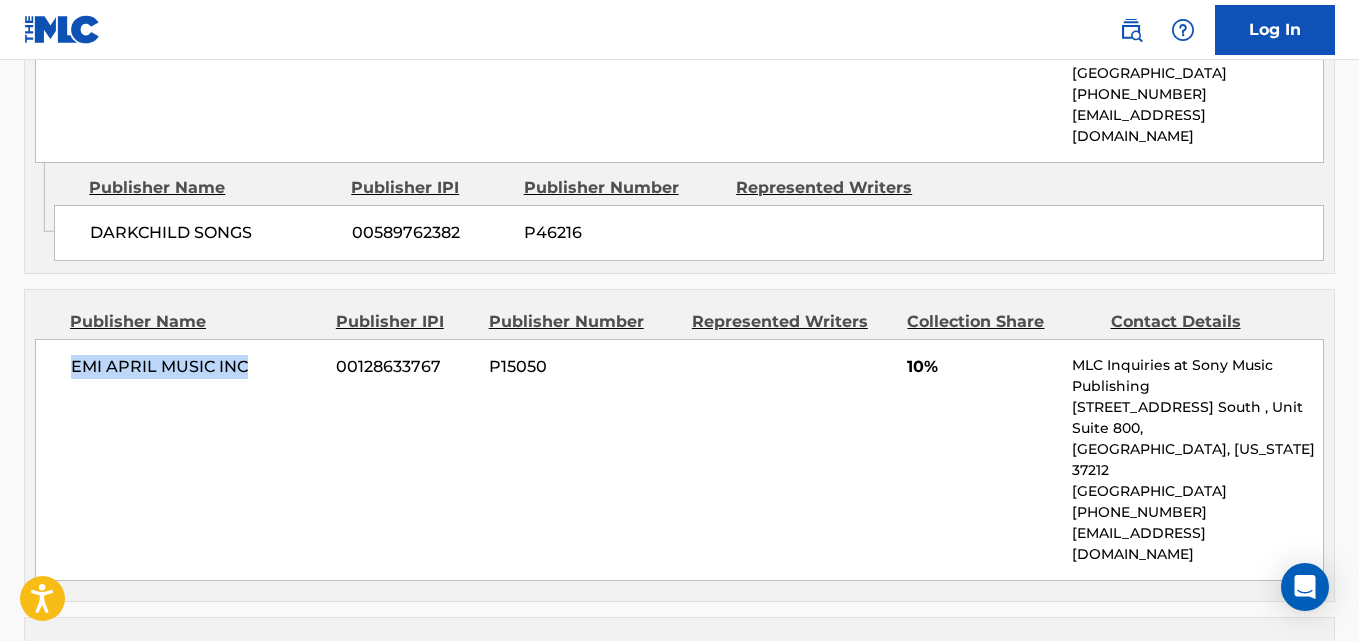 drag, startPoint x: 69, startPoint y: 288, endPoint x: 251, endPoint y: 285, distance: 182.02472 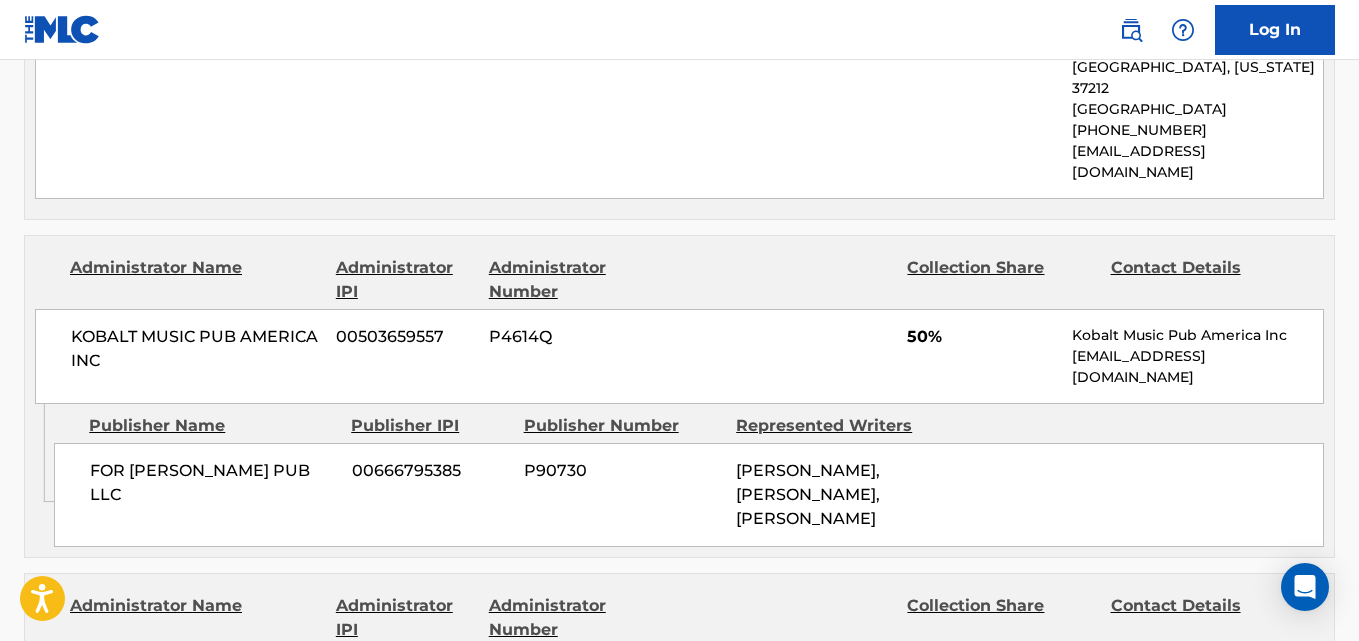scroll, scrollTop: 1984, scrollLeft: 0, axis: vertical 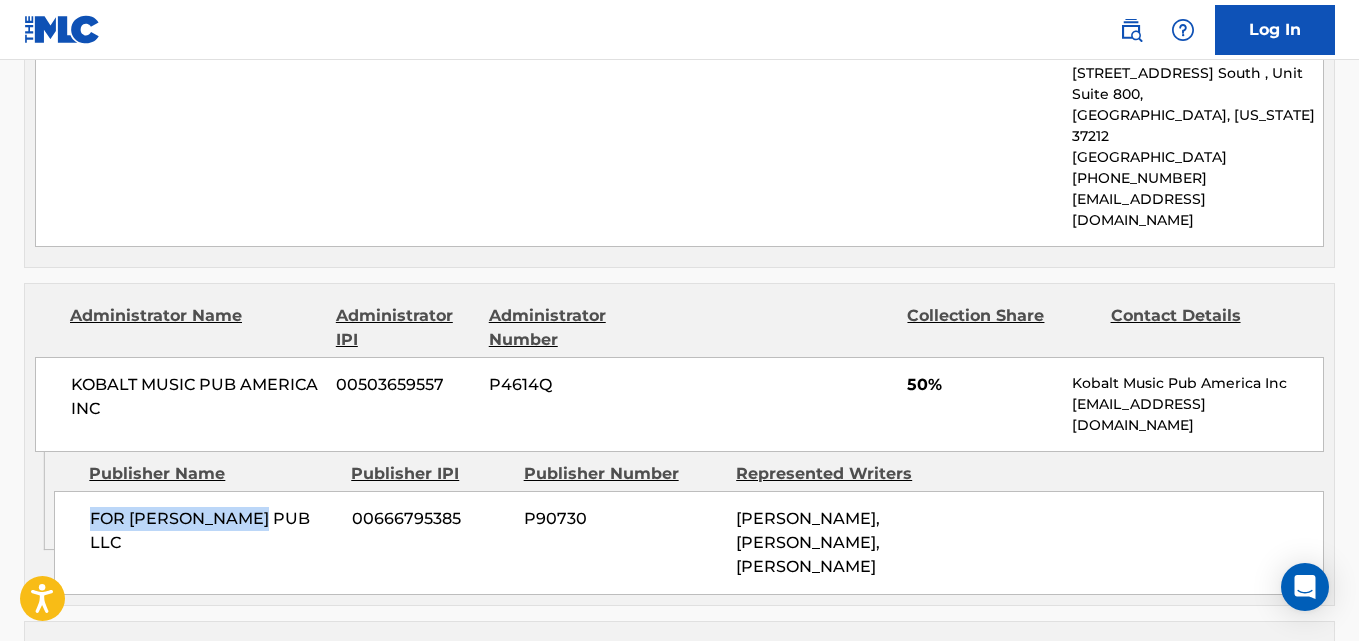 drag, startPoint x: 84, startPoint y: 393, endPoint x: 324, endPoint y: 400, distance: 240.10207 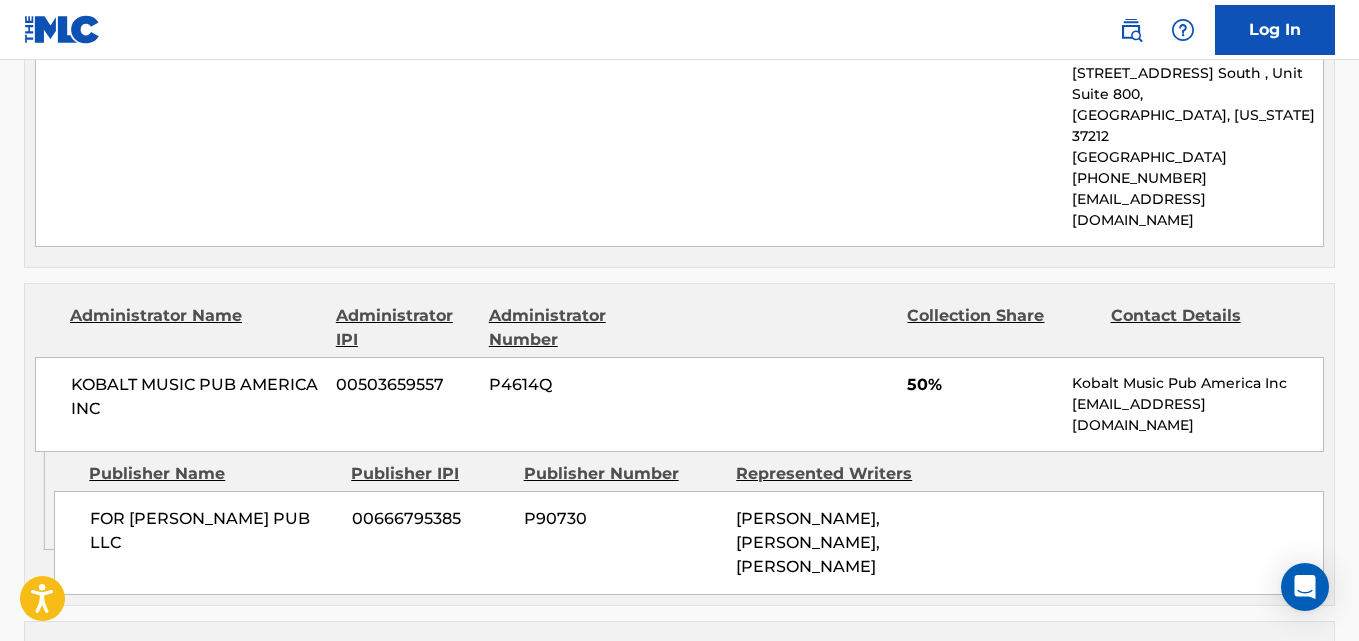 click on "50%" at bounding box center (982, 385) 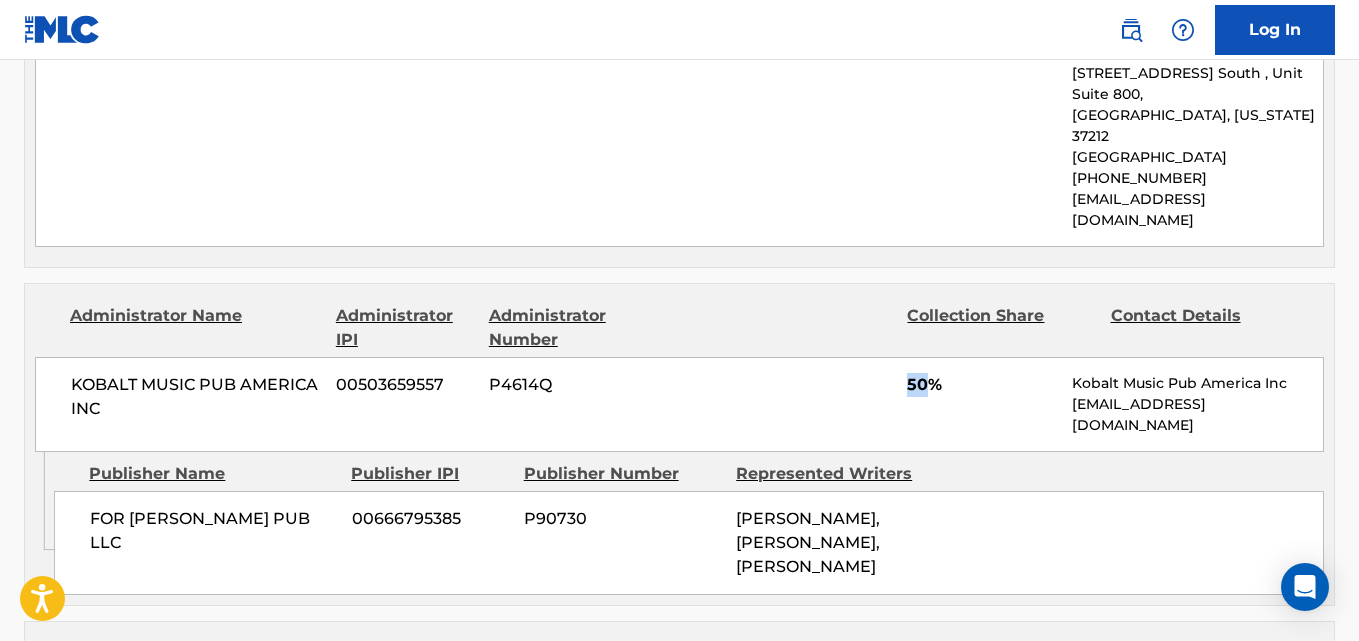 click on "50%" at bounding box center [982, 385] 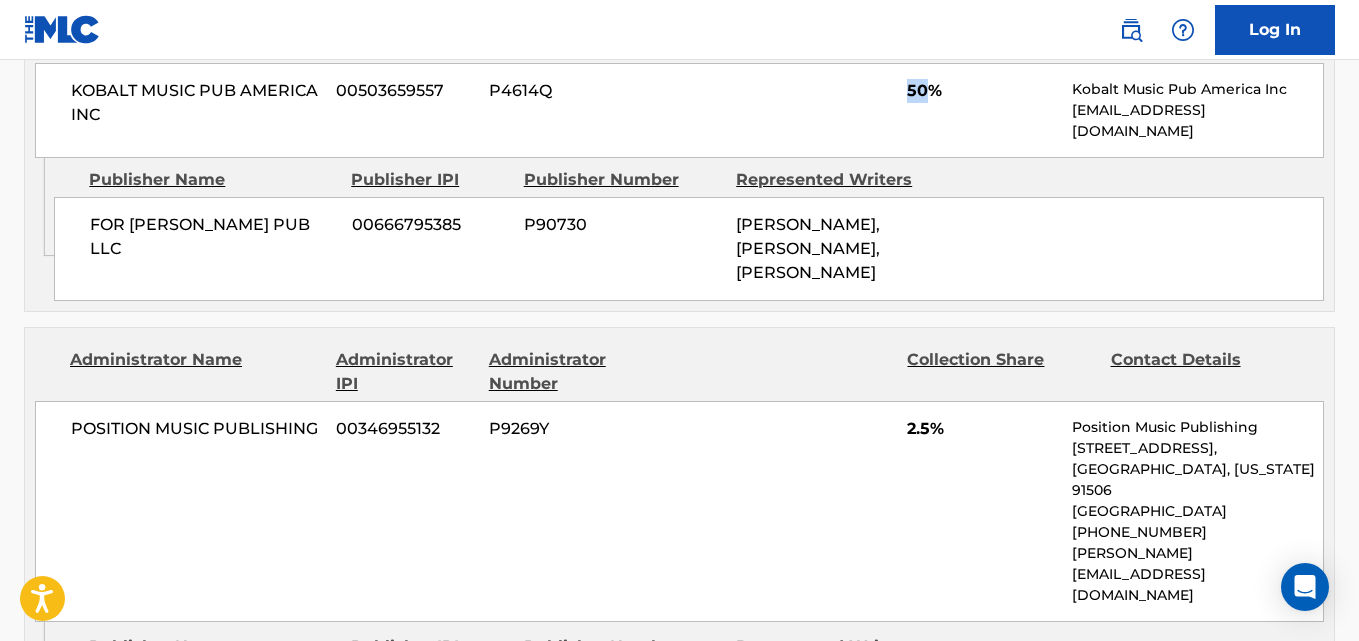 scroll, scrollTop: 2317, scrollLeft: 0, axis: vertical 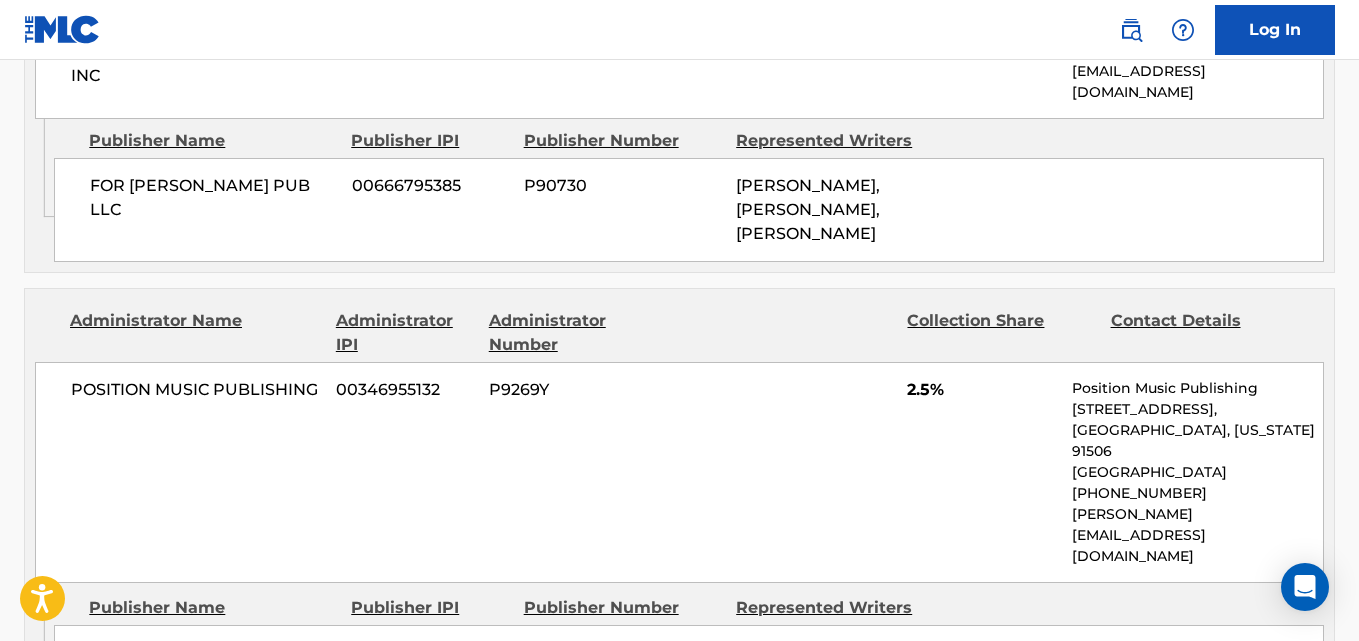 drag, startPoint x: 88, startPoint y: 484, endPoint x: 280, endPoint y: 485, distance: 192.00261 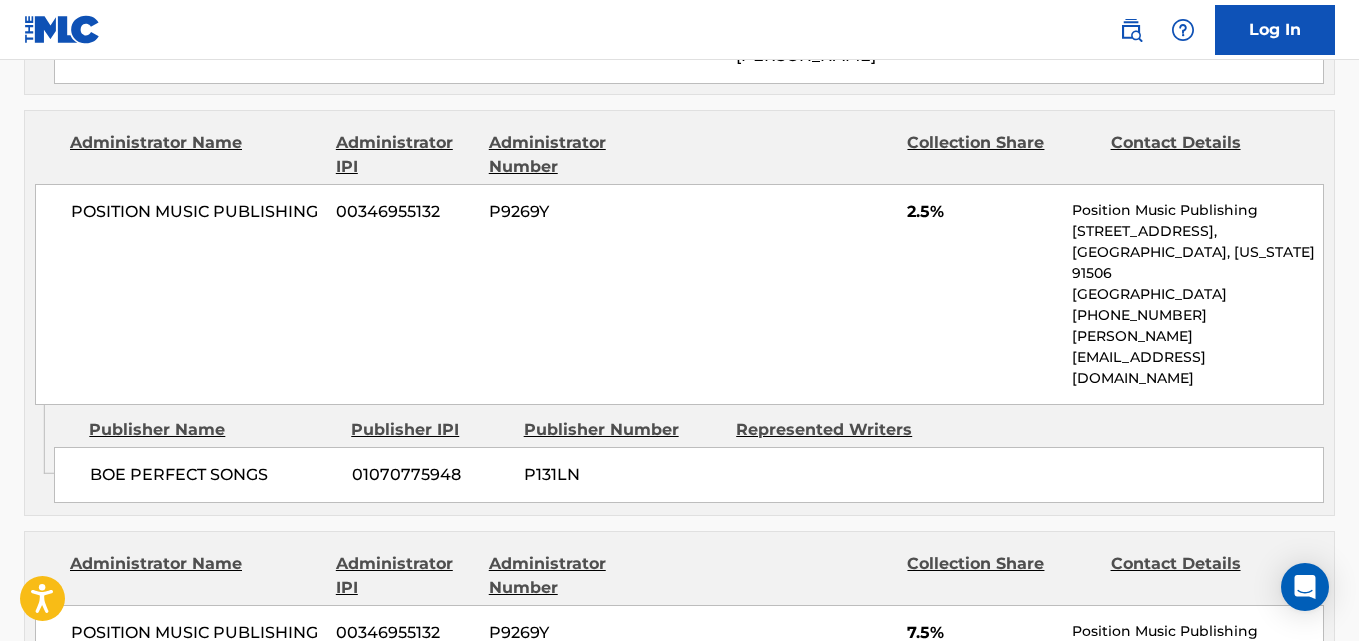 scroll, scrollTop: 2817, scrollLeft: 0, axis: vertical 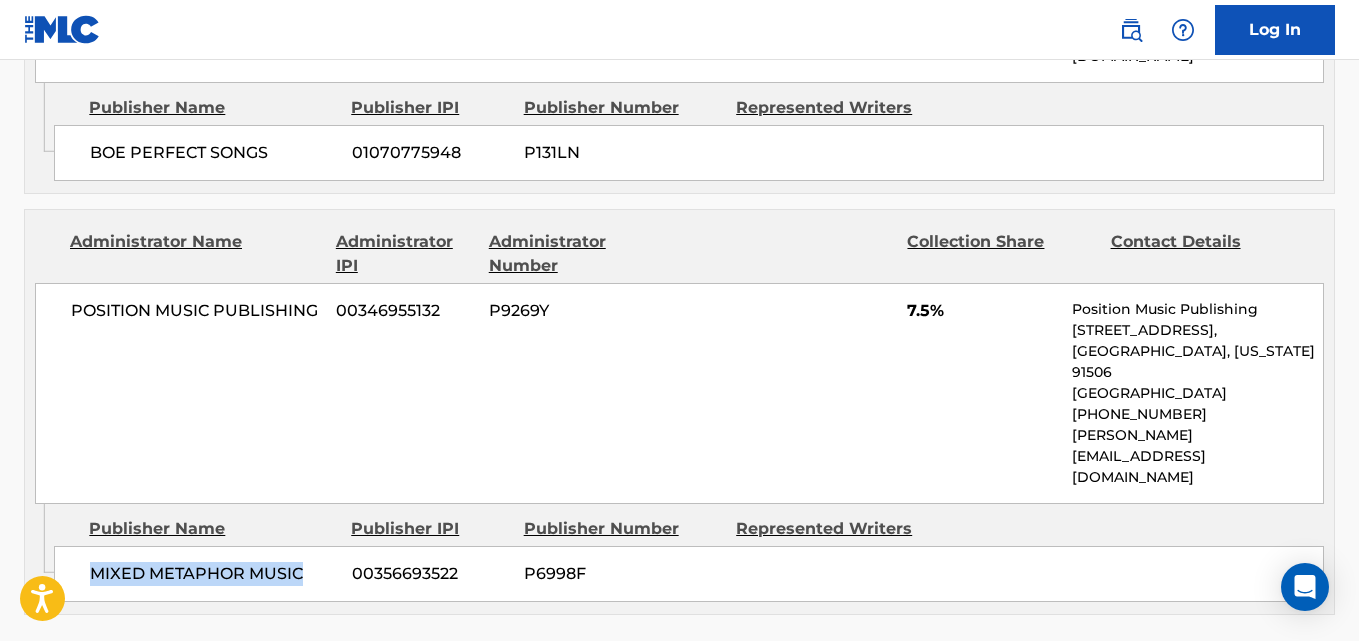 drag, startPoint x: 82, startPoint y: 349, endPoint x: 325, endPoint y: 349, distance: 243 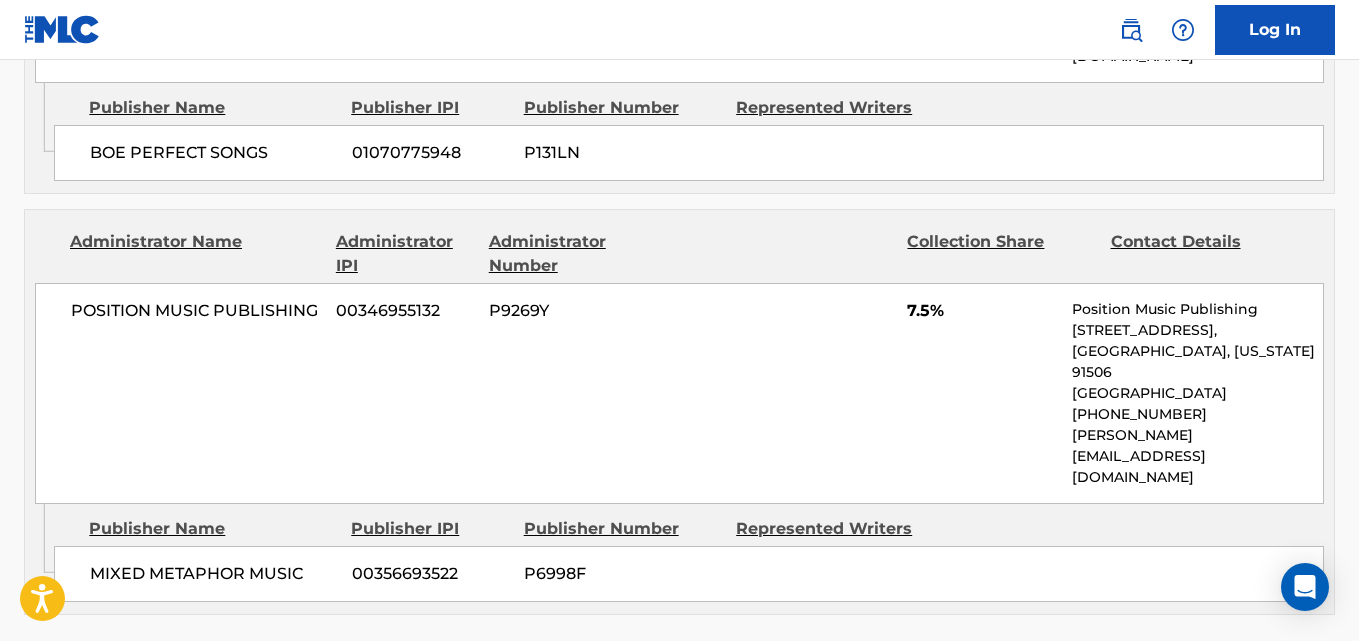 click on "POSITION MUSIC PUBLISHING 00346955132 P9269Y 7.5% Position Music Publishing [STREET_ADDRESS][US_STATE] [PHONE_NUMBER] [PERSON_NAME][EMAIL_ADDRESS][DOMAIN_NAME]" at bounding box center (679, 393) 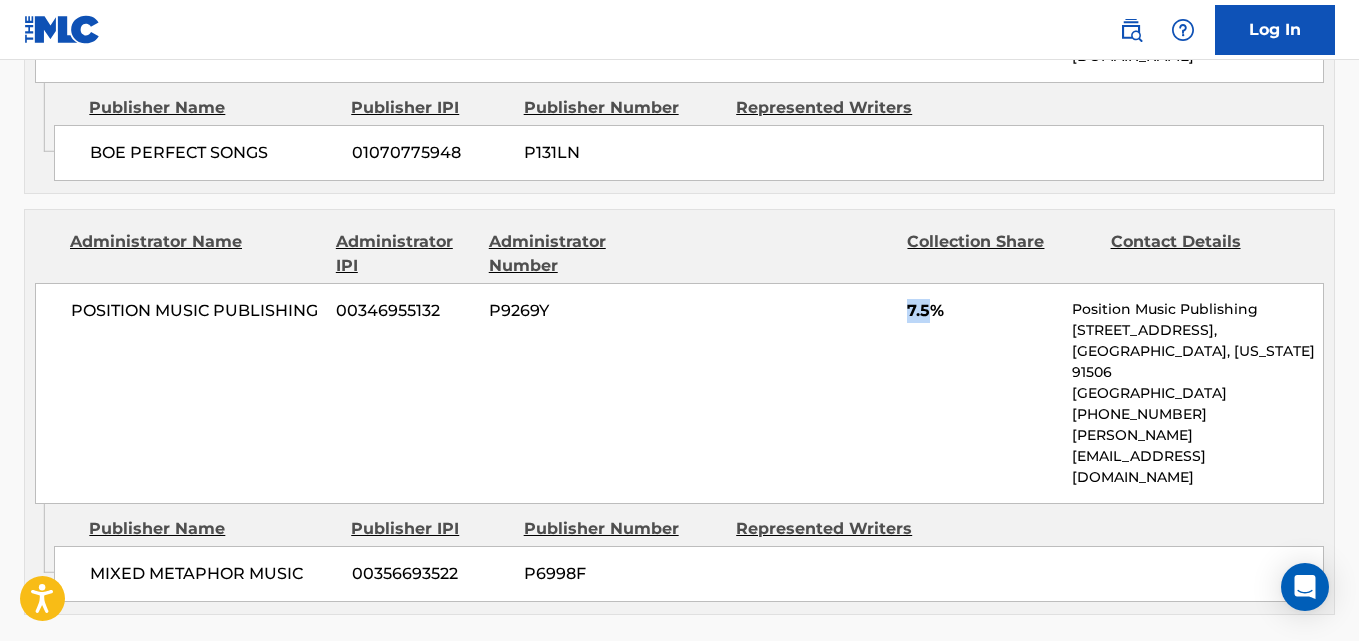 click on "POSITION MUSIC PUBLISHING 00346955132 P9269Y 7.5% Position Music Publishing [STREET_ADDRESS][US_STATE] [PHONE_NUMBER] [PERSON_NAME][EMAIL_ADDRESS][DOMAIN_NAME]" at bounding box center [679, 393] 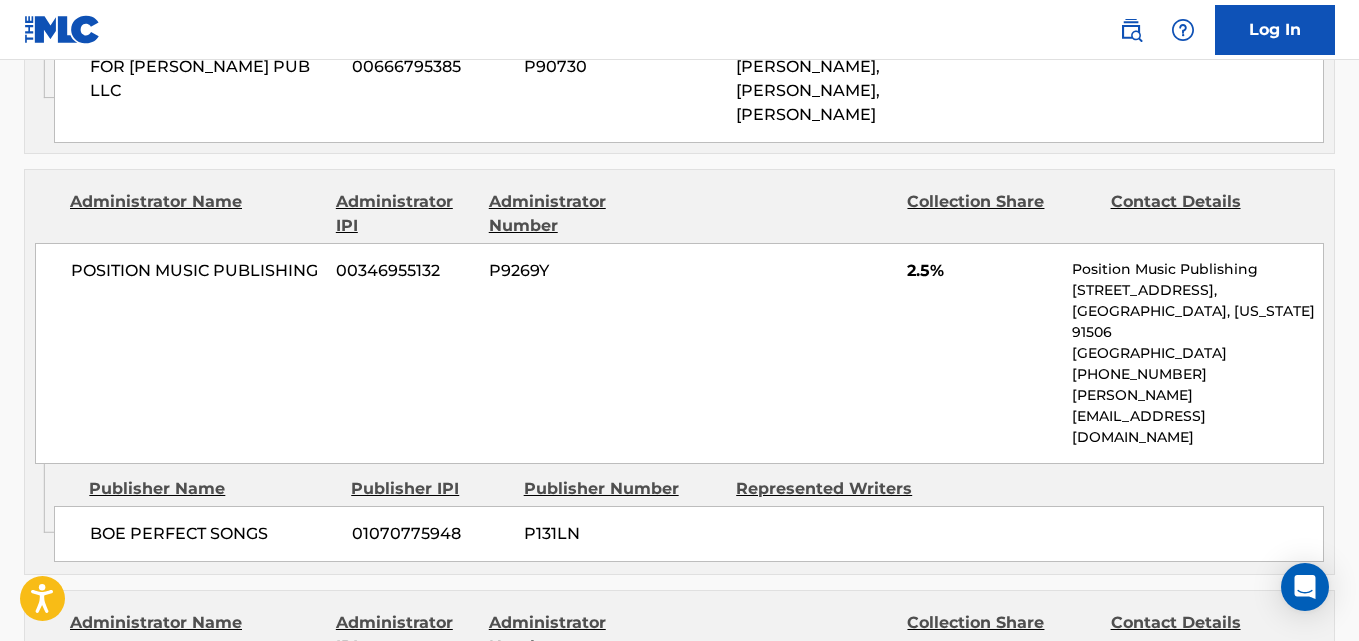 scroll, scrollTop: 2484, scrollLeft: 0, axis: vertical 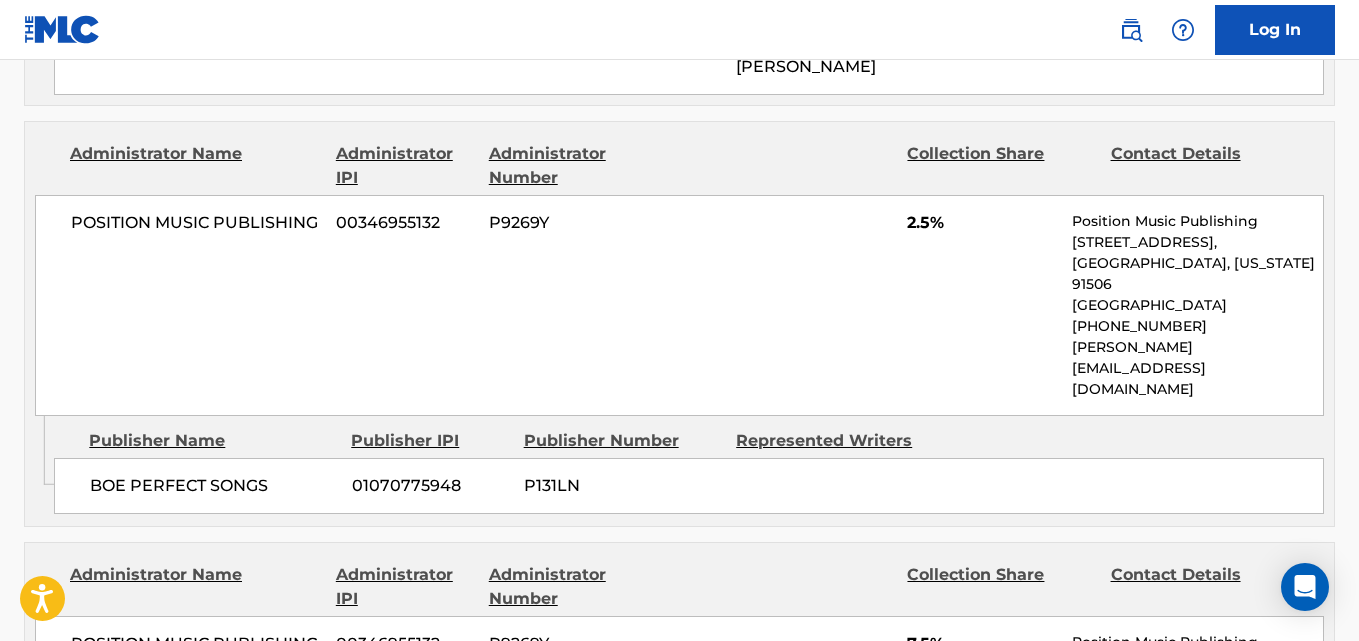 click on "Publishers   (6) Total shares:  100 % Administrator Name Administrator IPI Administrator Number Collection Share Contact Details EMI APRIL MUSIC INC 00128633767 P15050 20% MLC Inquiries at Sony Music Publishing [STREET_ADDRESS] [GEOGRAPHIC_DATA][US_STATE] [PHONE_NUMBER] [EMAIL_ADDRESS][DOMAIN_NAME] Admin Original Publisher Connecting Line Publisher Name Publisher IPI Publisher Number Represented Writers H MONEY MUSIC 00638908800 P8000U Administrator Name Administrator IPI Administrator Number Collection Share Contact Details EMI APRIL MUSIC INC 00128633767 P15050 10% MLC Inquiries at Sony Music Publishing [STREET_ADDRESS] [GEOGRAPHIC_DATA][US_STATE] [PHONE_NUMBER] [EMAIL_ADDRESS][DOMAIN_NAME] Admin Original Publisher Connecting Line Publisher Name Publisher IPI Publisher Number Represented Writers DARKCHILD SONGS 00589762382 P46216 Publisher Name Publisher IPI Publisher Number Represented Writers Collection Share Contact Details EMI APRIL MUSIC INC 10%" at bounding box center (679, -280) 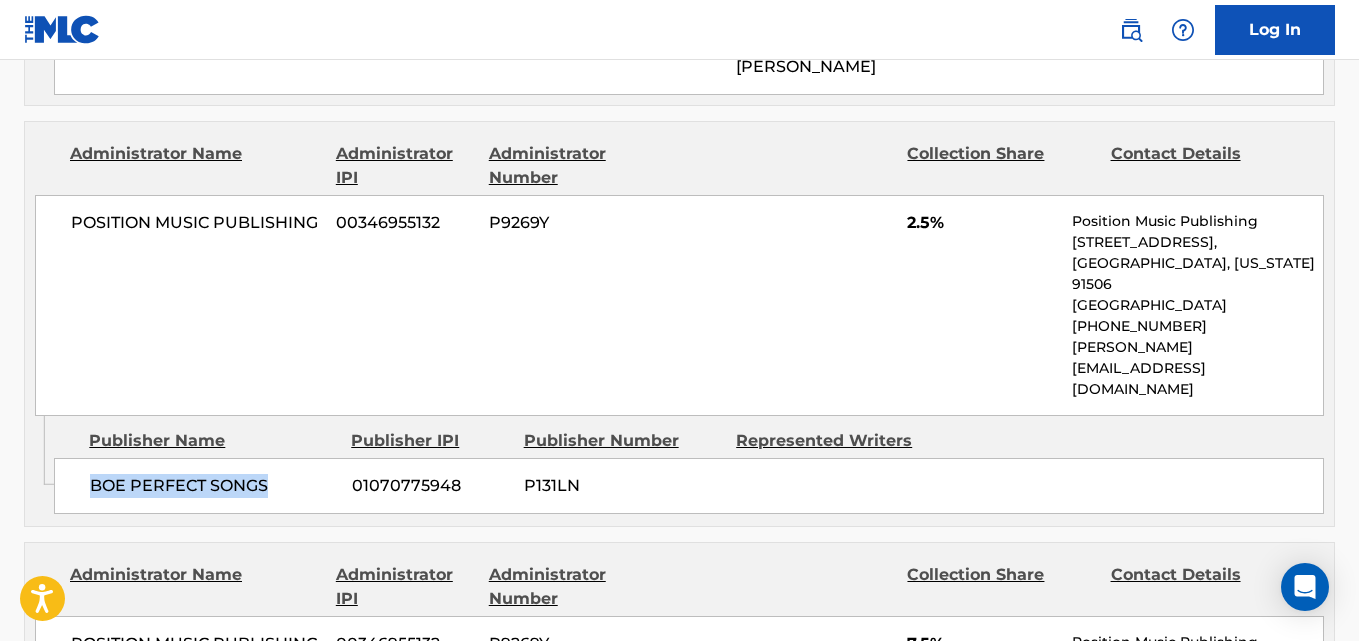 drag, startPoint x: 89, startPoint y: 329, endPoint x: 410, endPoint y: 316, distance: 321.26312 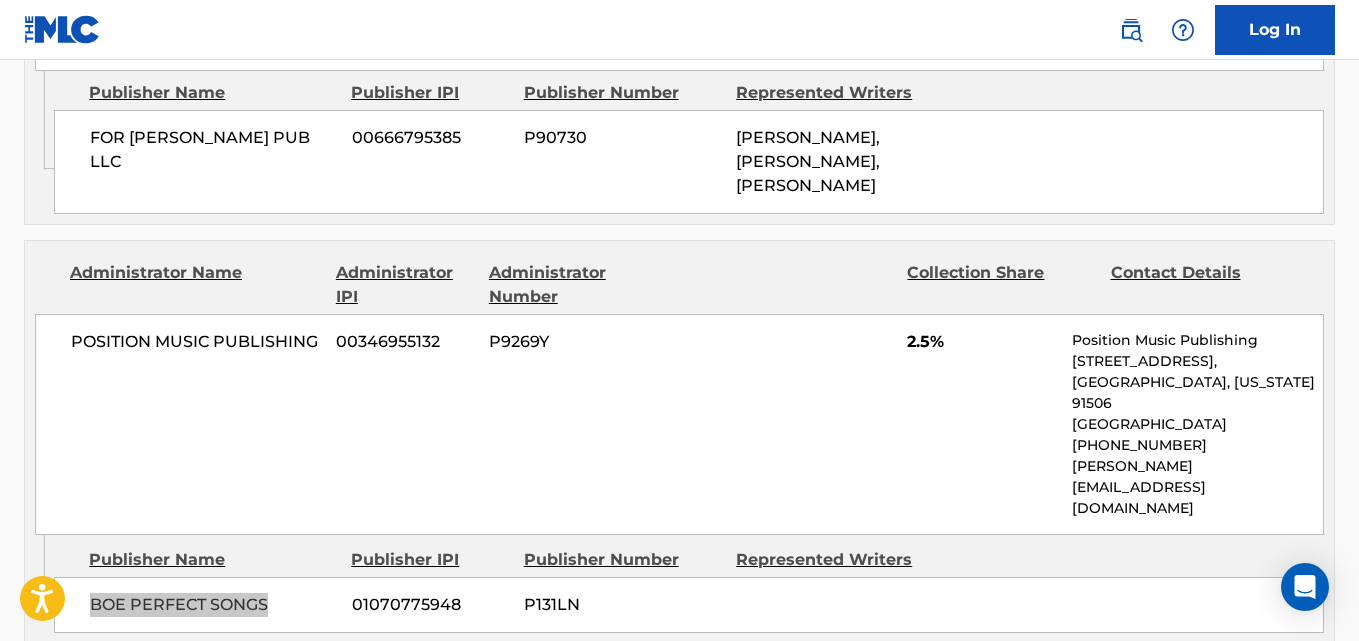 scroll, scrollTop: 2317, scrollLeft: 0, axis: vertical 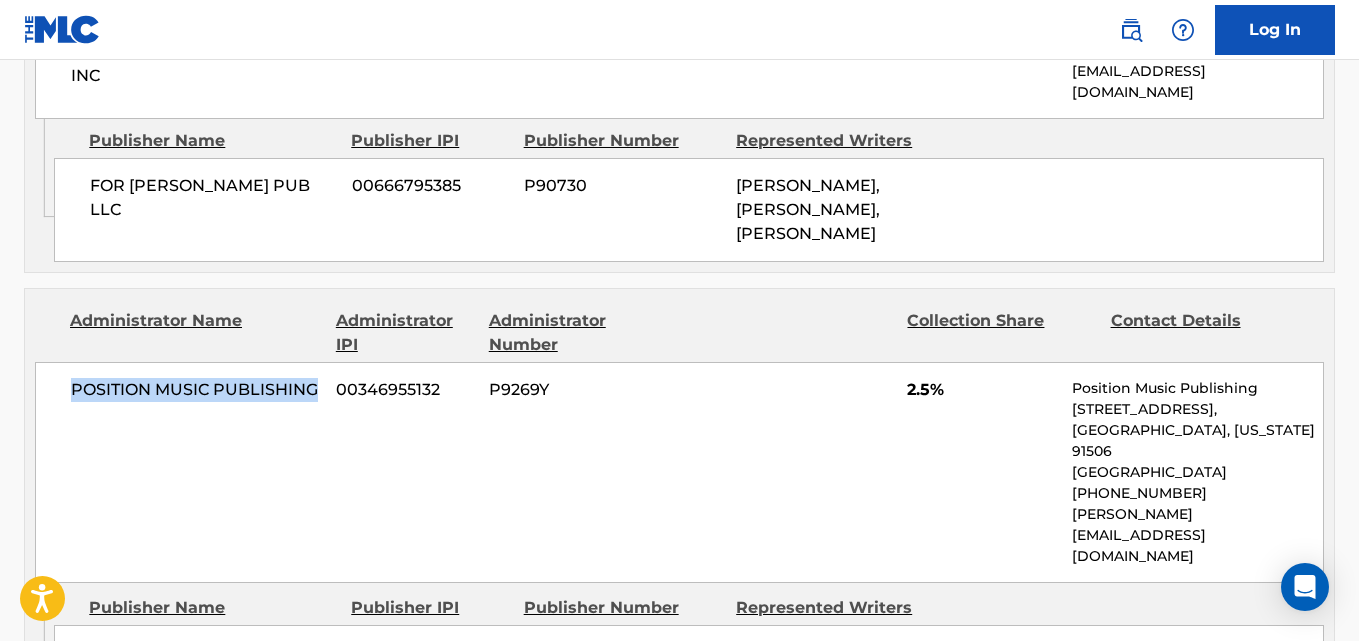 drag, startPoint x: 67, startPoint y: 287, endPoint x: 318, endPoint y: 287, distance: 251 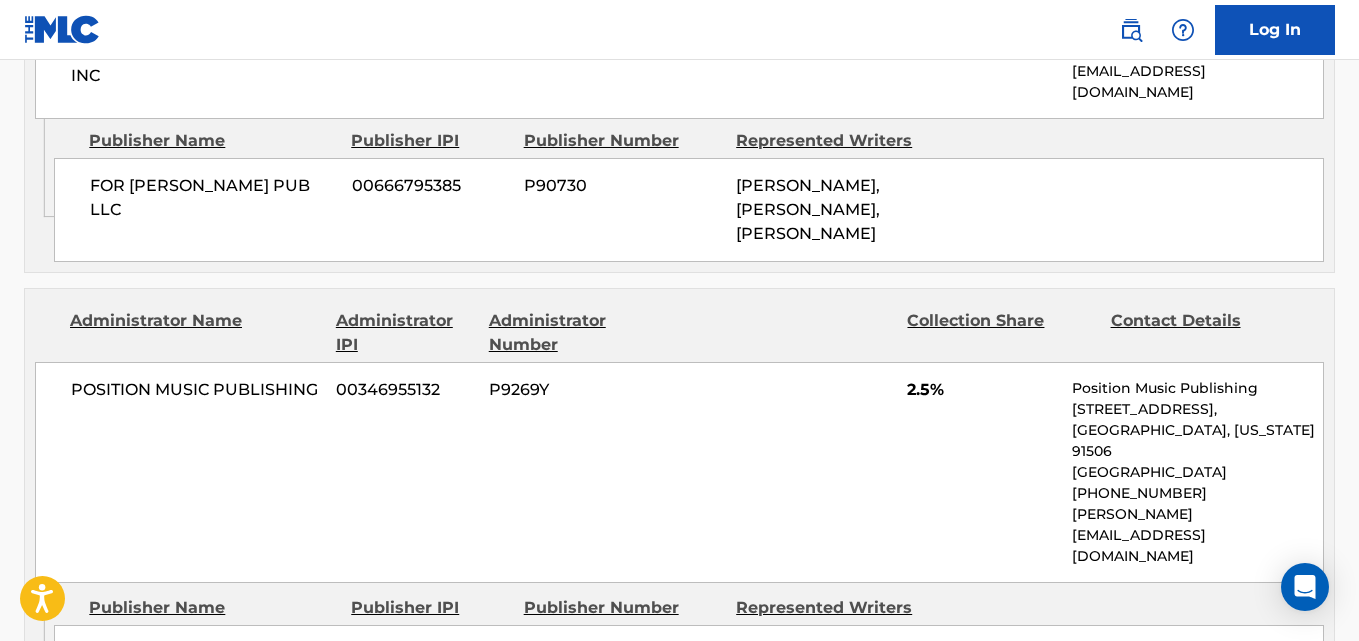 drag, startPoint x: 116, startPoint y: 498, endPoint x: 305, endPoint y: 496, distance: 189.01057 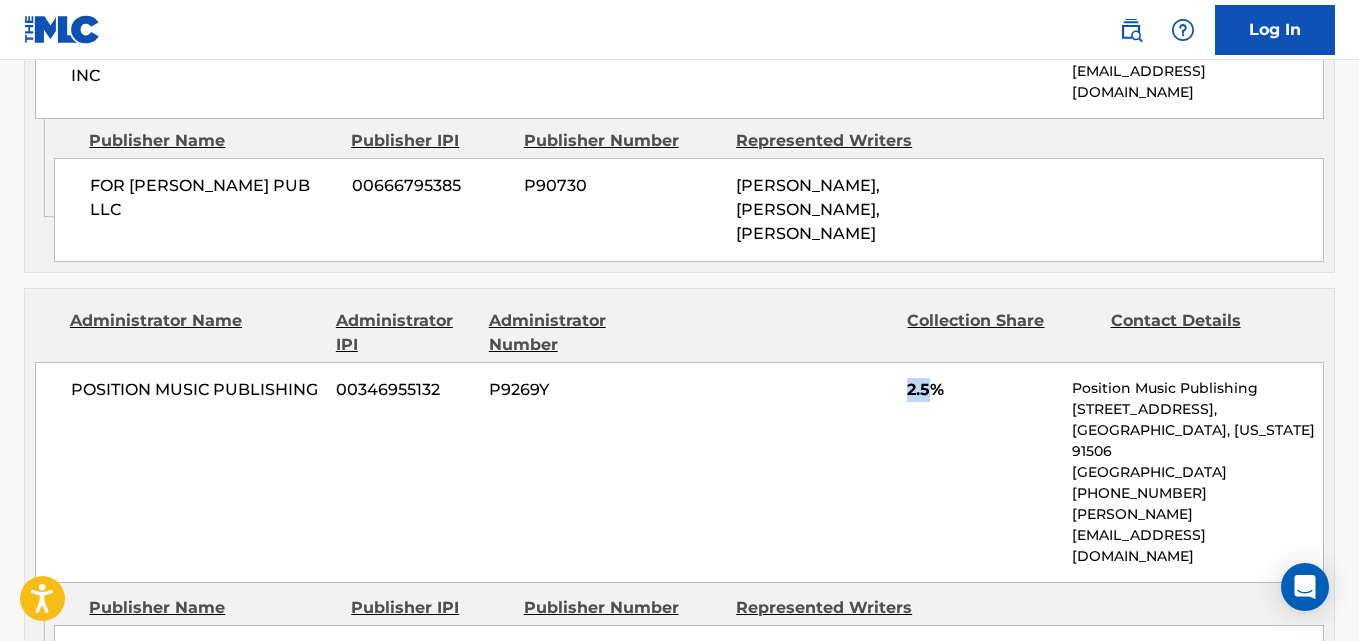 click on "2.5%" at bounding box center (982, 390) 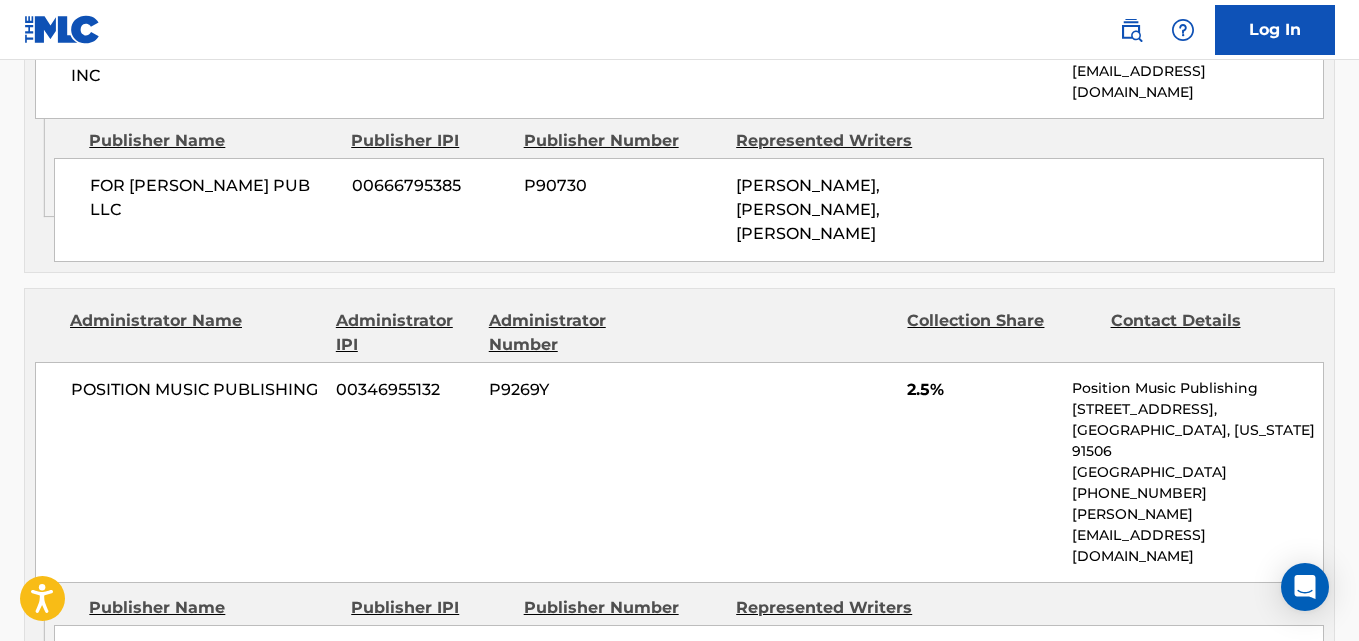 drag, startPoint x: 94, startPoint y: 495, endPoint x: 348, endPoint y: 495, distance: 254 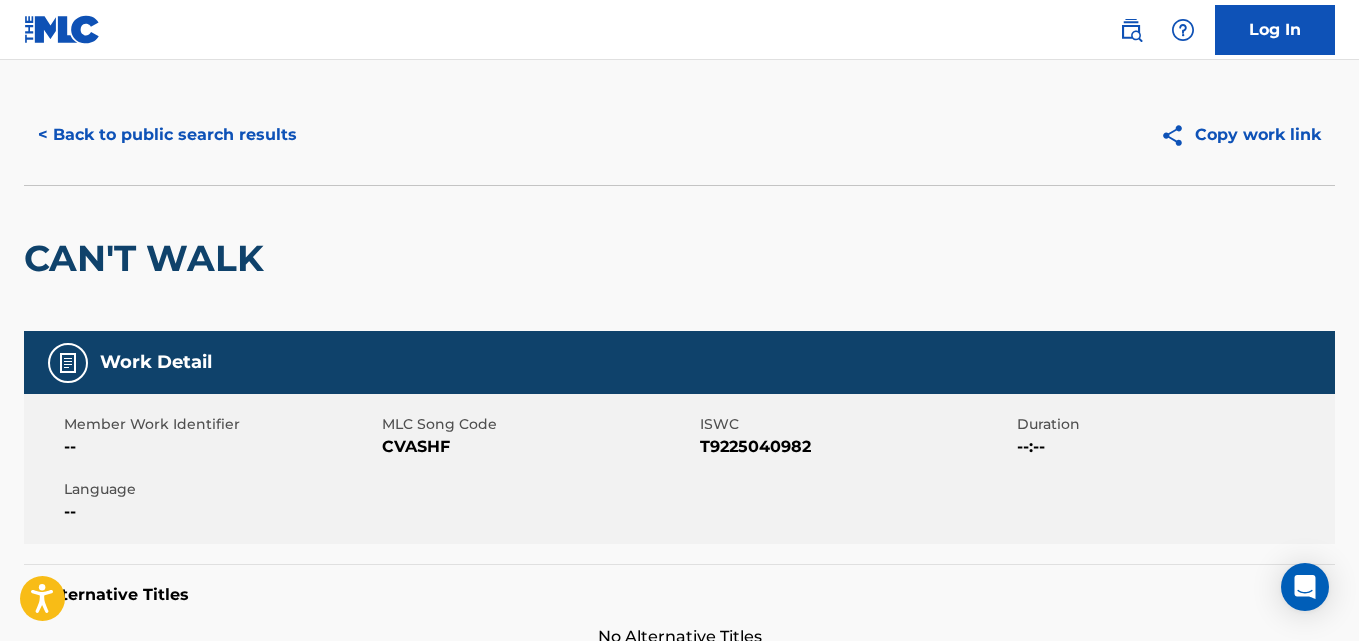 scroll, scrollTop: 0, scrollLeft: 0, axis: both 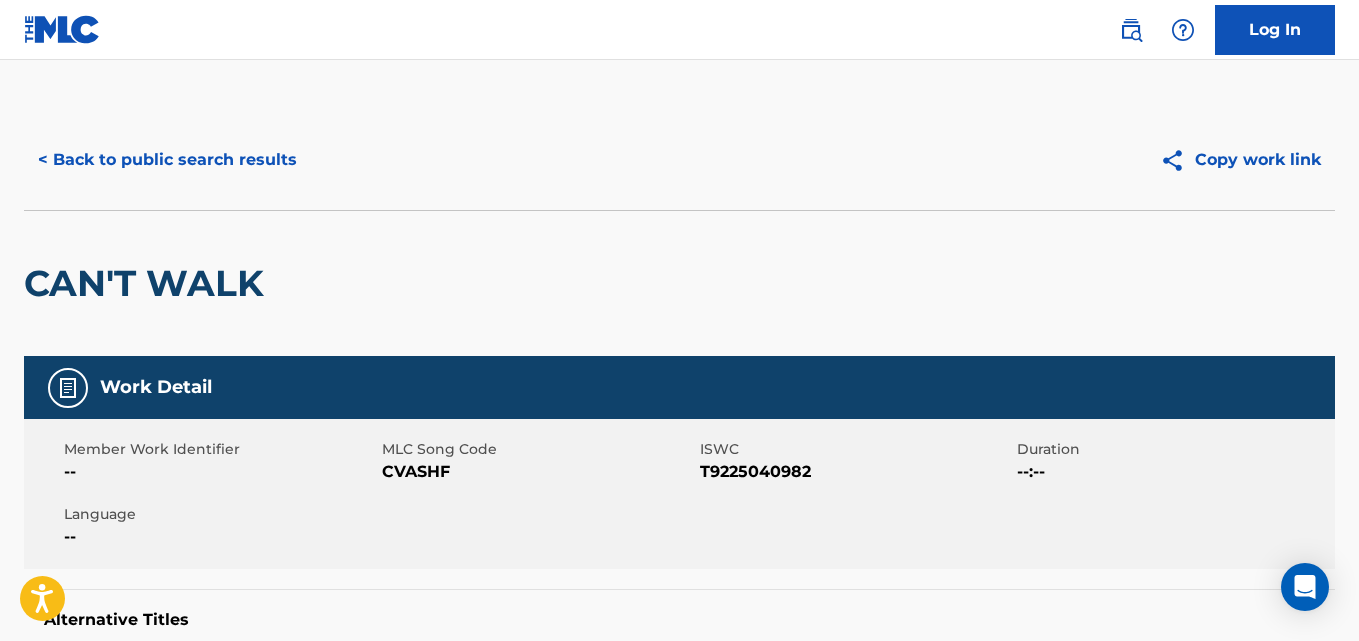 click on "< Back to public search results" at bounding box center (167, 160) 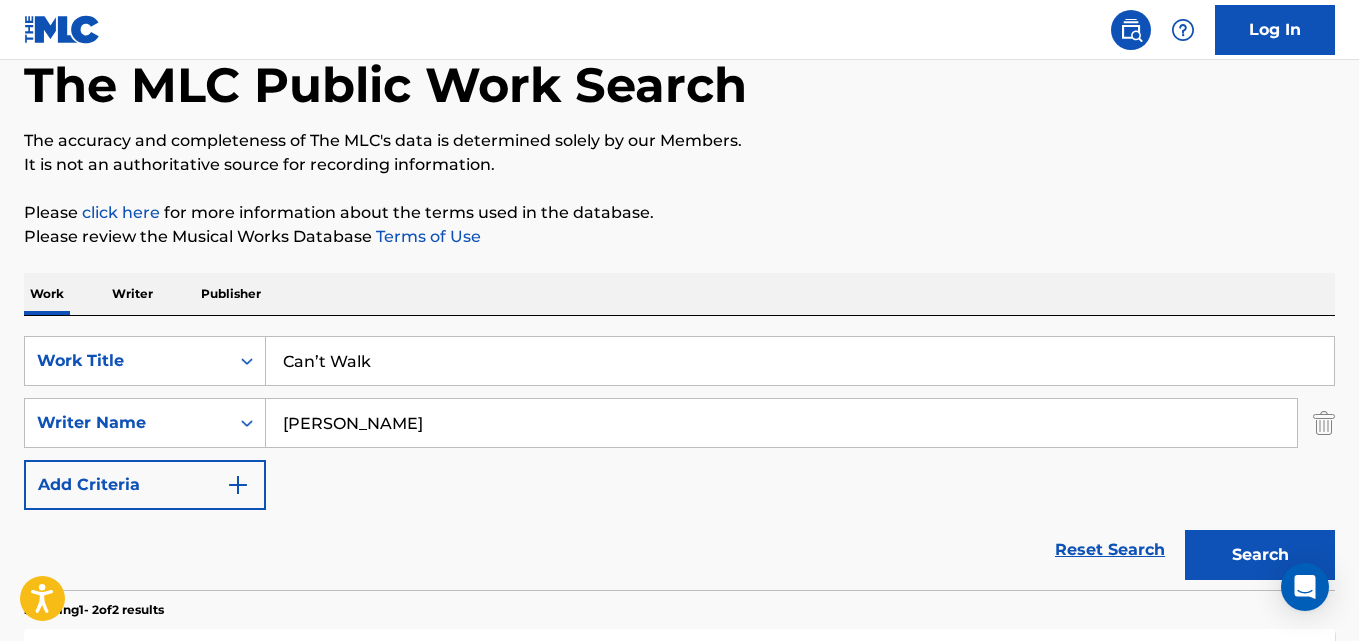 scroll, scrollTop: 104, scrollLeft: 0, axis: vertical 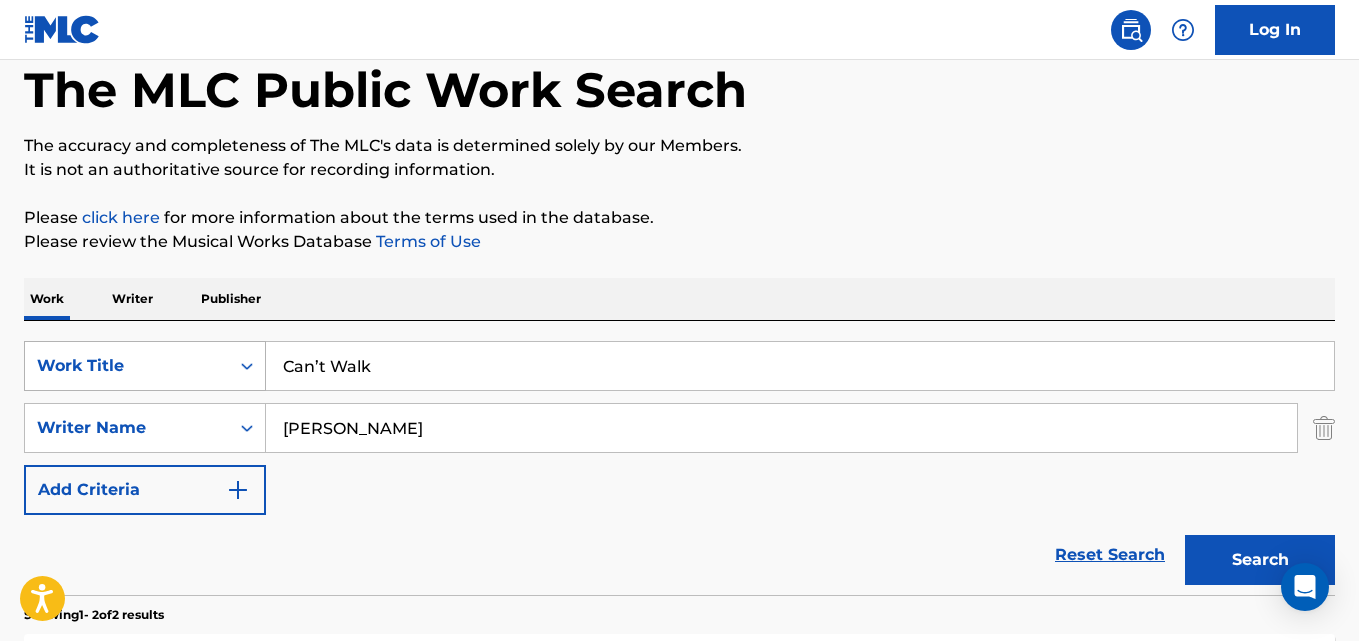 drag, startPoint x: 427, startPoint y: 375, endPoint x: 144, endPoint y: 389, distance: 283.34607 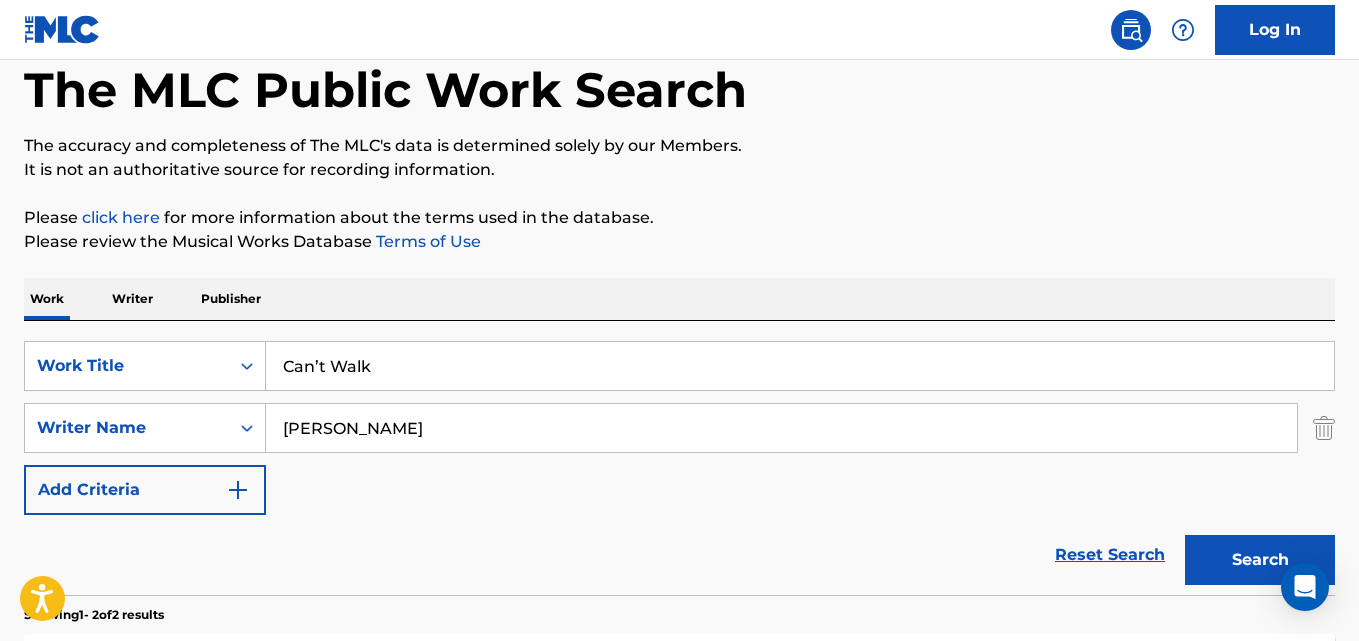 paste on "oncert For Aliens" 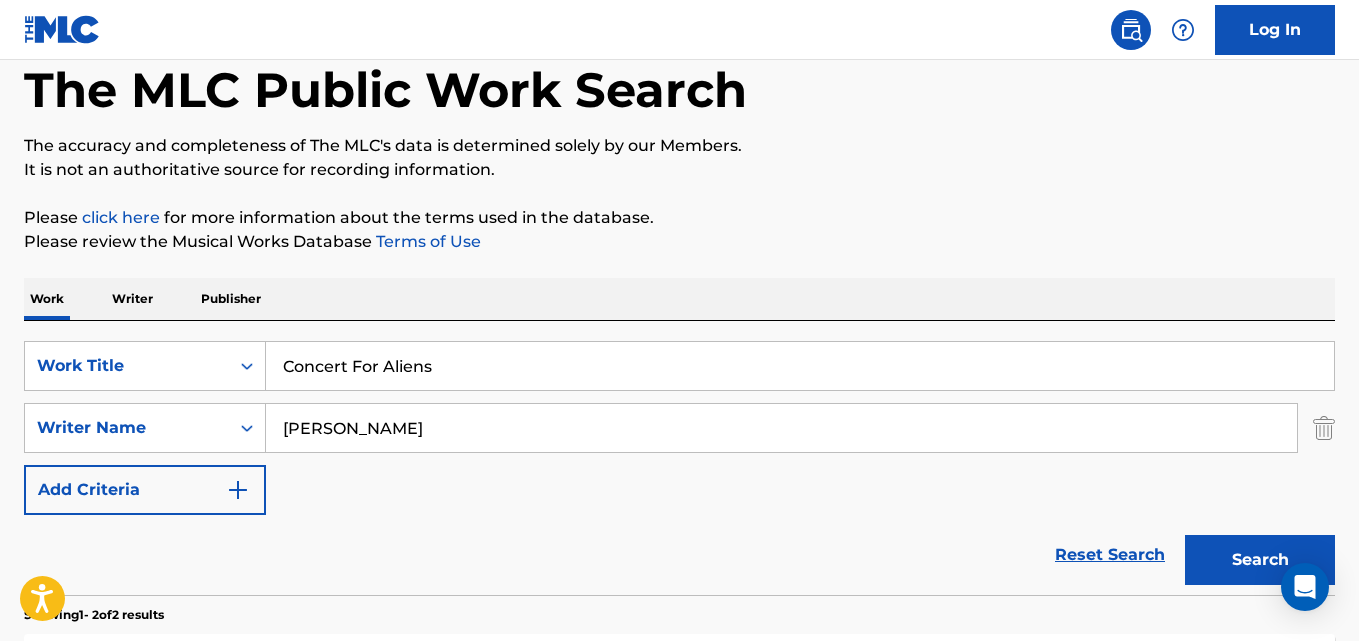 type on "Concert For Aliens" 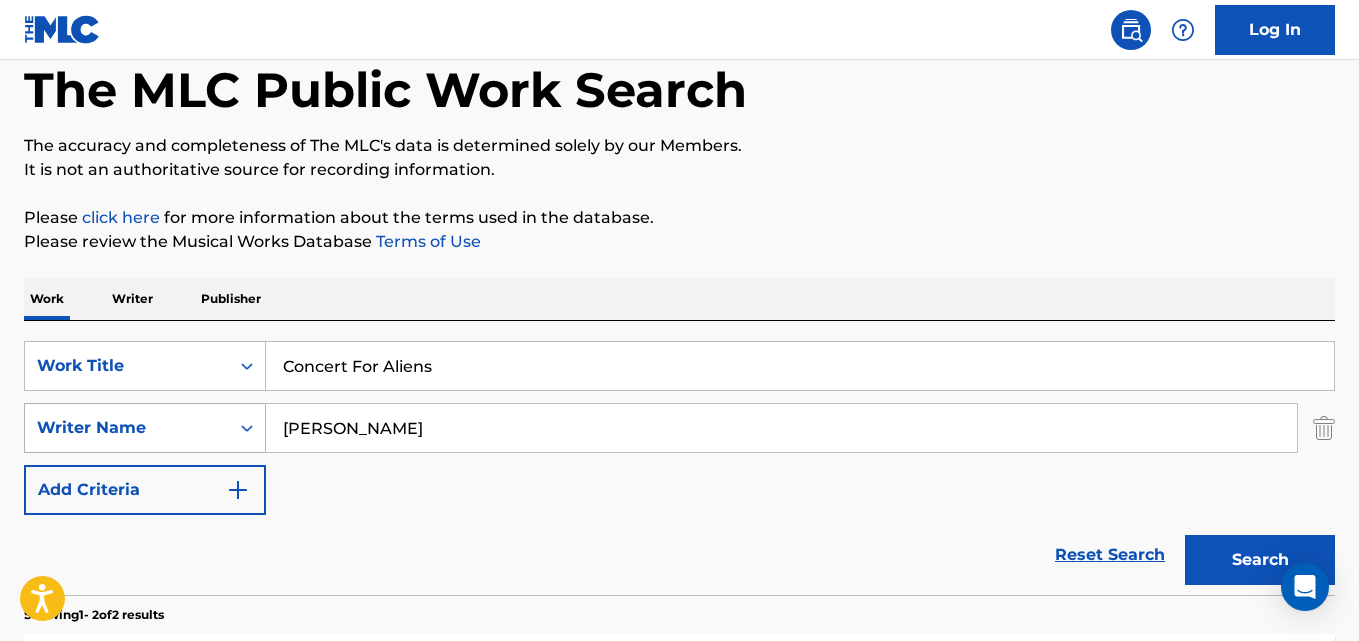 drag, startPoint x: 440, startPoint y: 430, endPoint x: 252, endPoint y: 436, distance: 188.09572 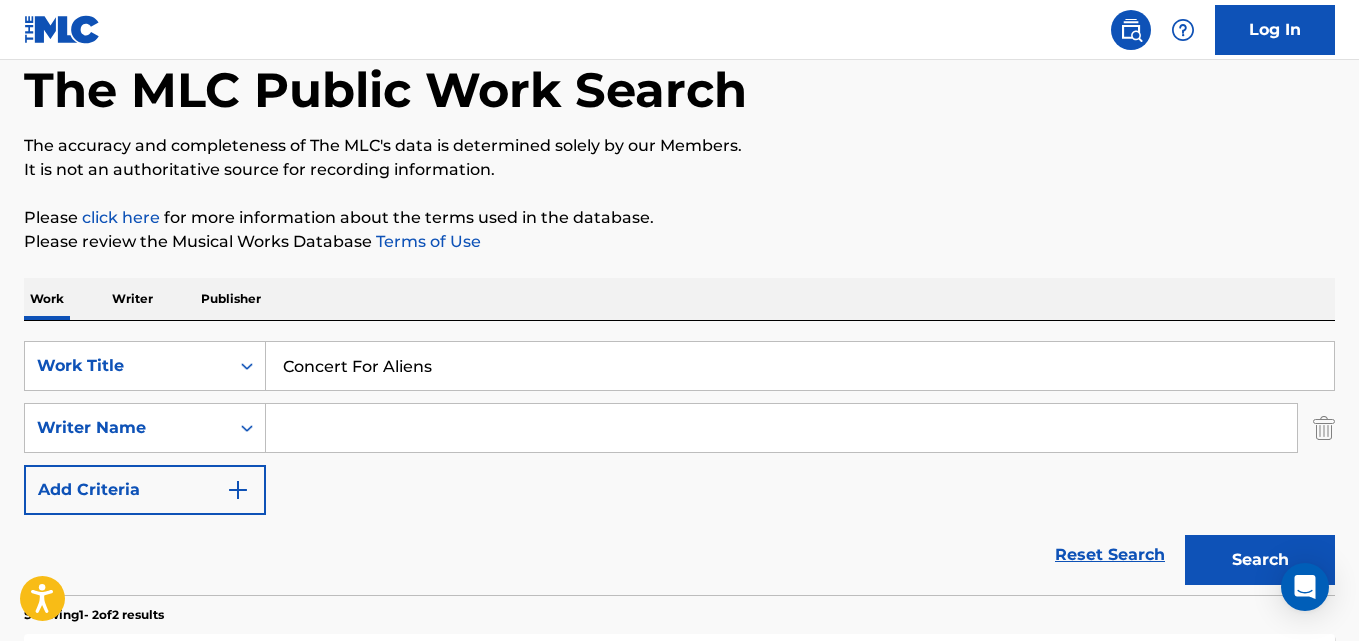 click at bounding box center [781, 428] 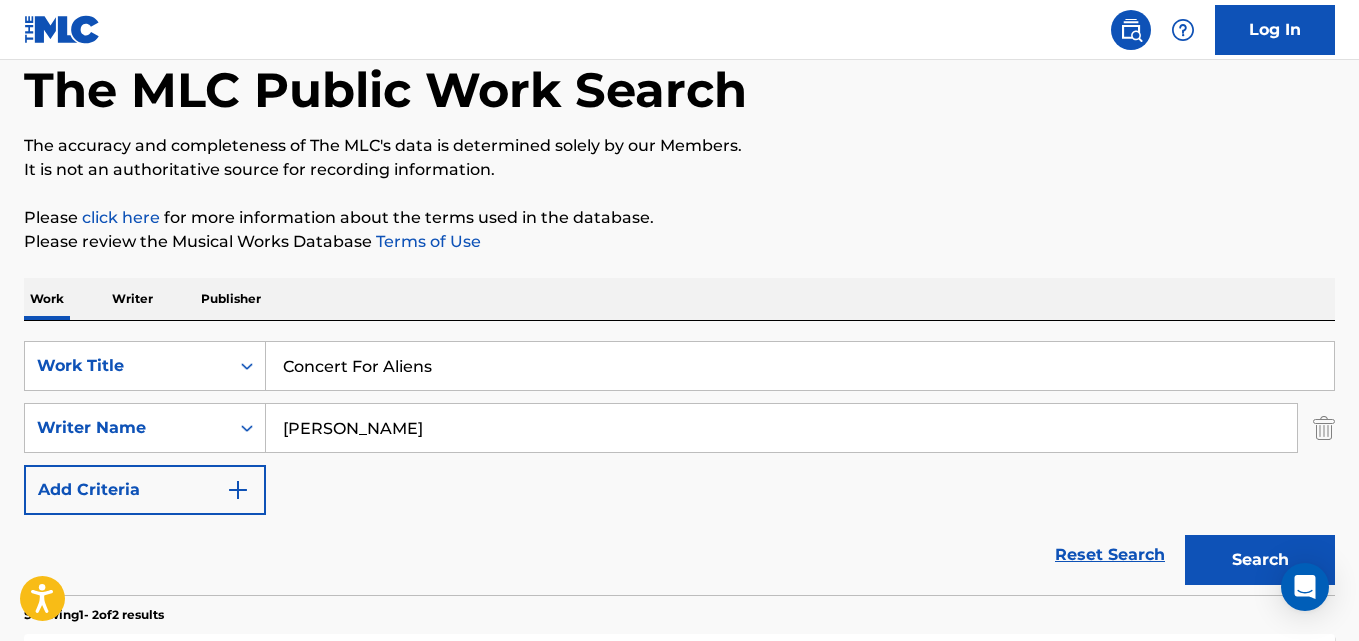 type on "[PERSON_NAME]" 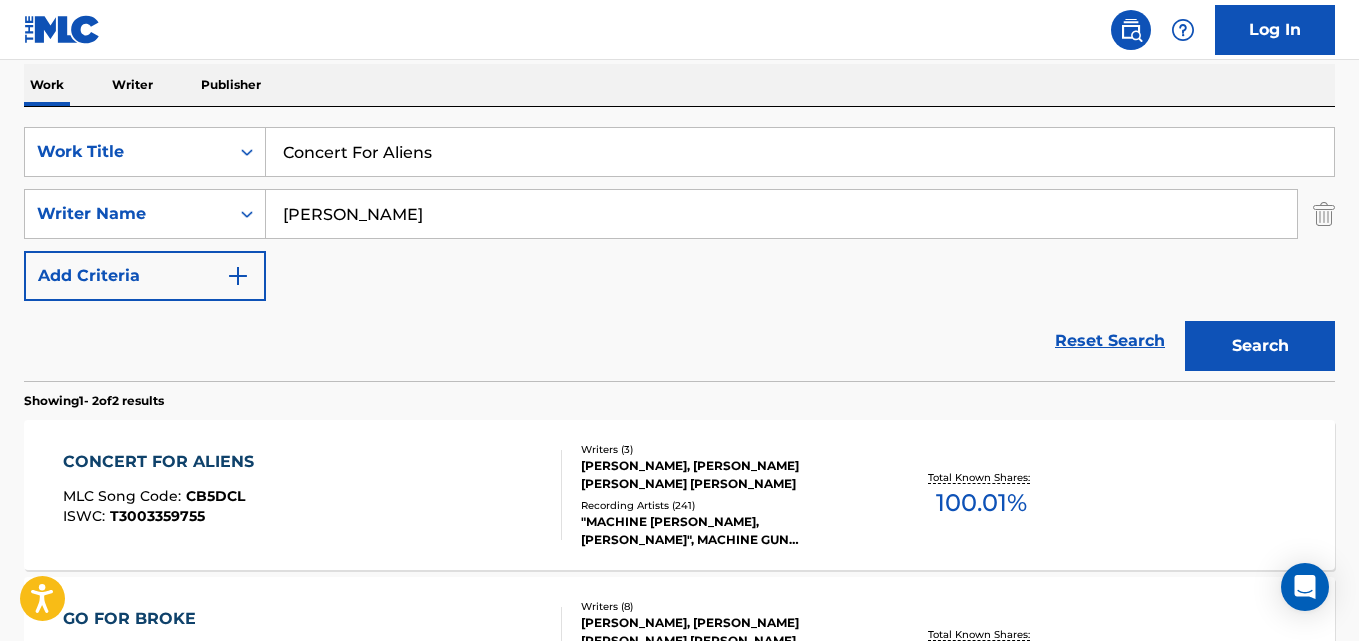scroll, scrollTop: 270, scrollLeft: 0, axis: vertical 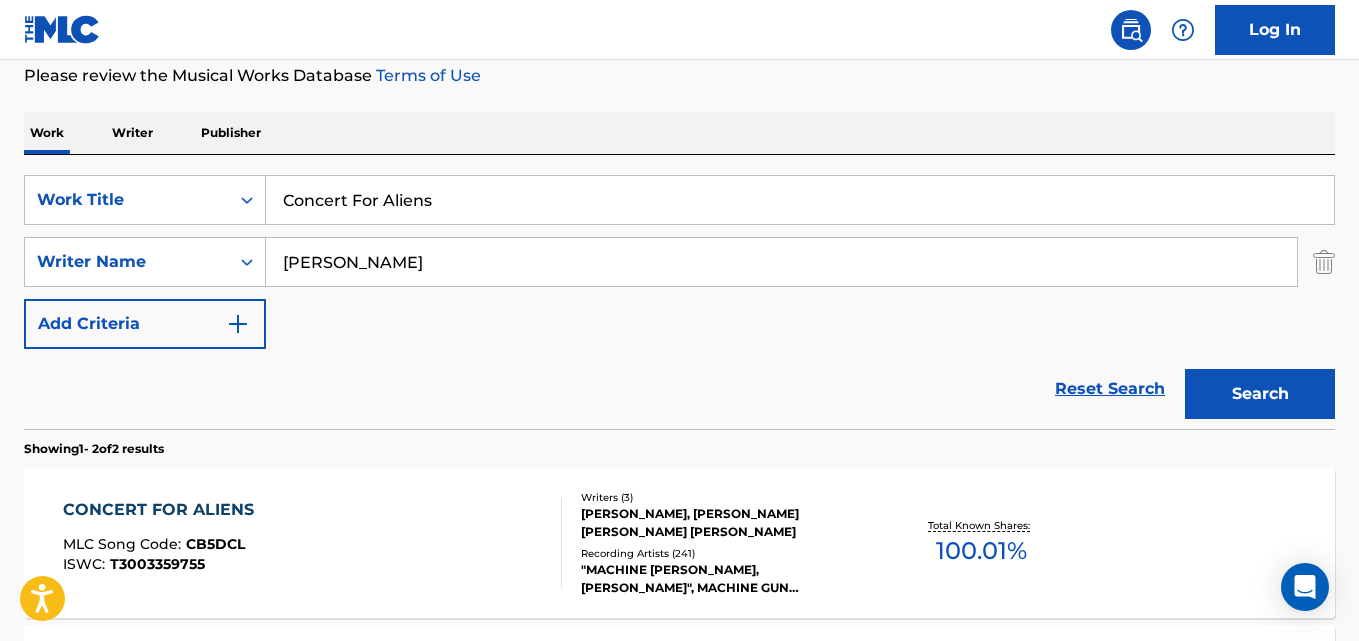 click on "SearchWithCriteria03d8adf0-2769-4690-b353-7a1043c20d47 Work Title Concert For Aliens SearchWithCriteriab63be838-27db-4b77-a9eb-d4ec671a2634 Writer Name [PERSON_NAME] Add Criteria" at bounding box center [679, 262] 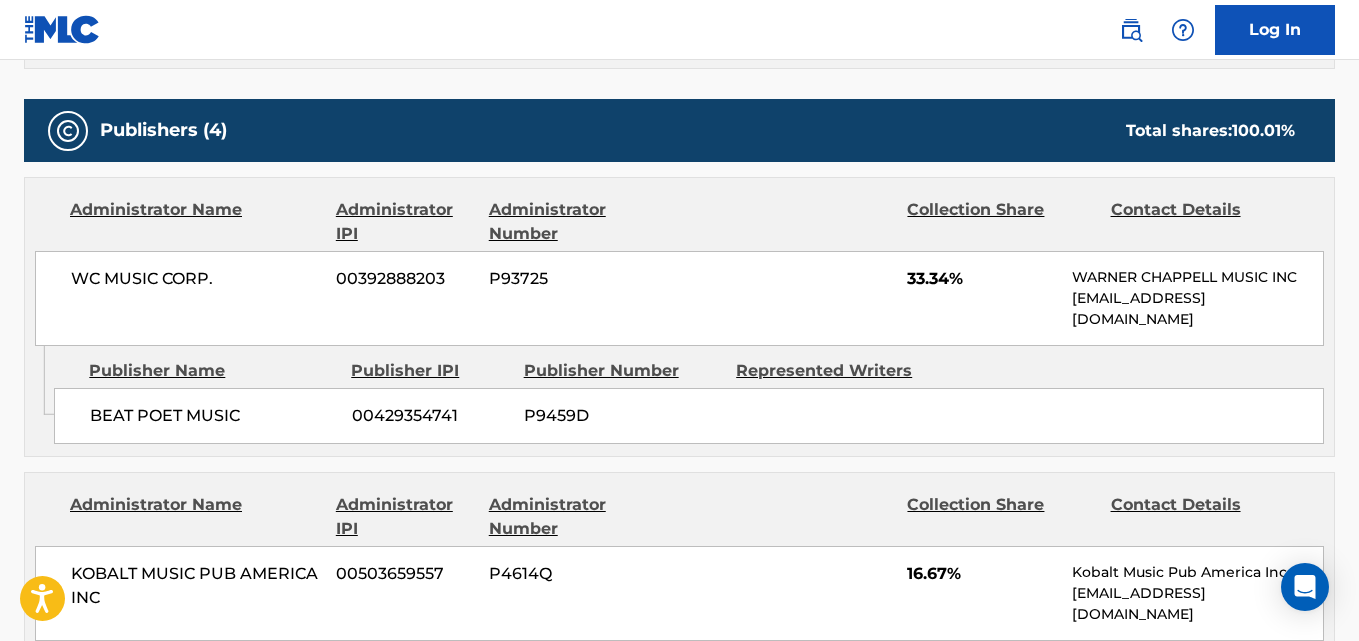 scroll, scrollTop: 834, scrollLeft: 0, axis: vertical 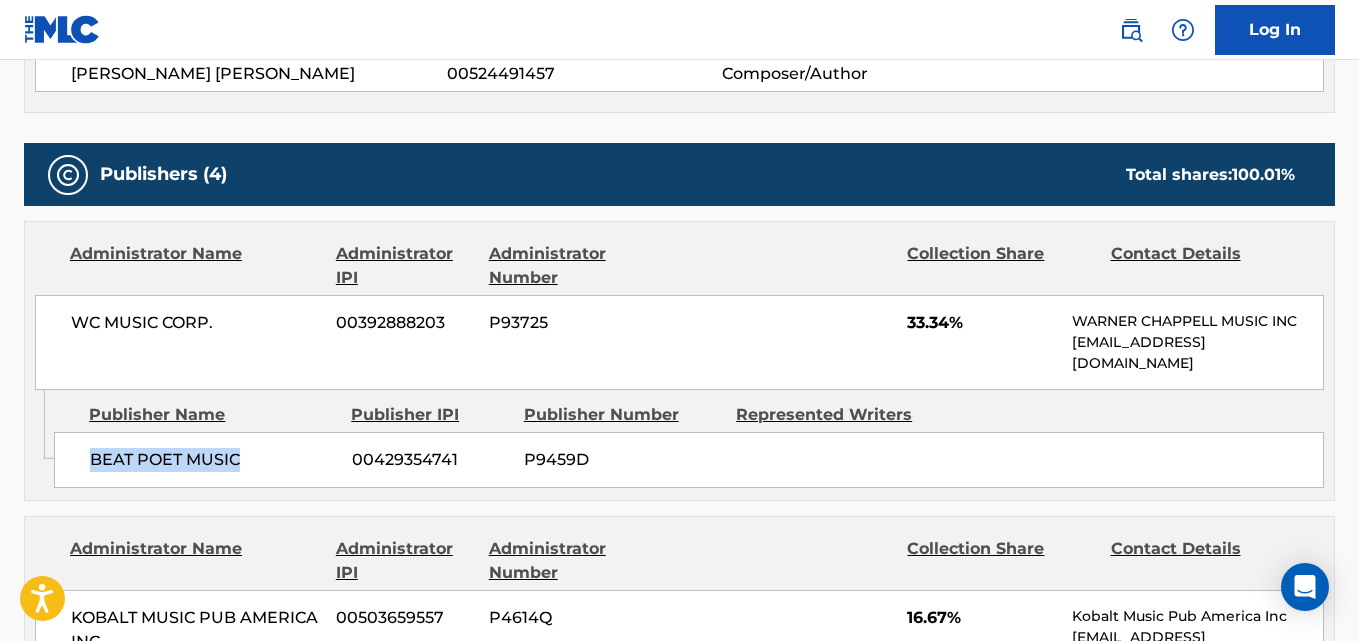drag, startPoint x: 86, startPoint y: 464, endPoint x: 265, endPoint y: 471, distance: 179.13683 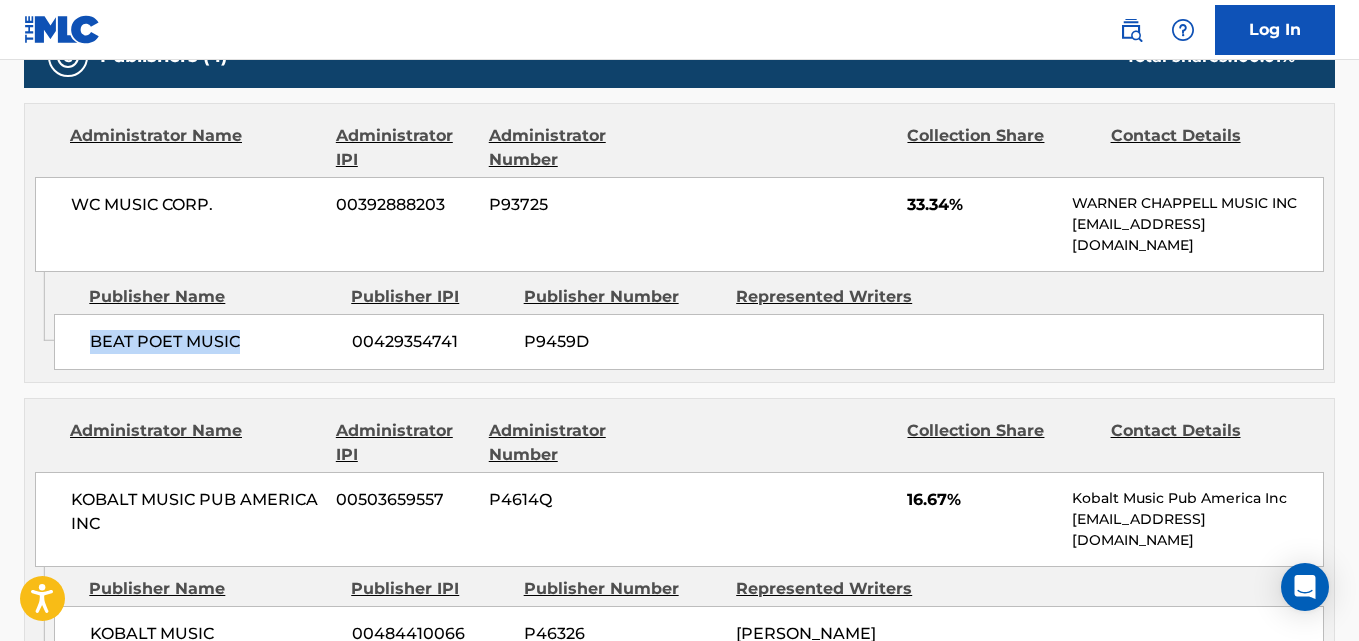scroll, scrollTop: 1000, scrollLeft: 0, axis: vertical 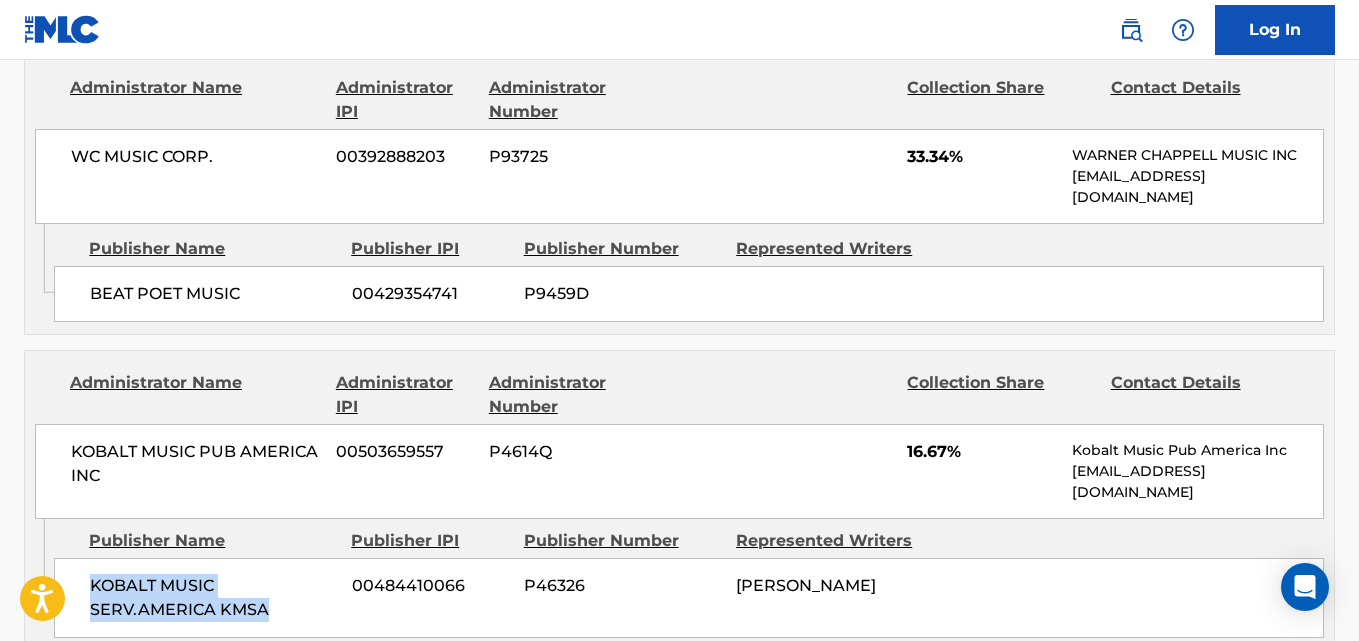 drag, startPoint x: 92, startPoint y: 578, endPoint x: 282, endPoint y: 604, distance: 191.77069 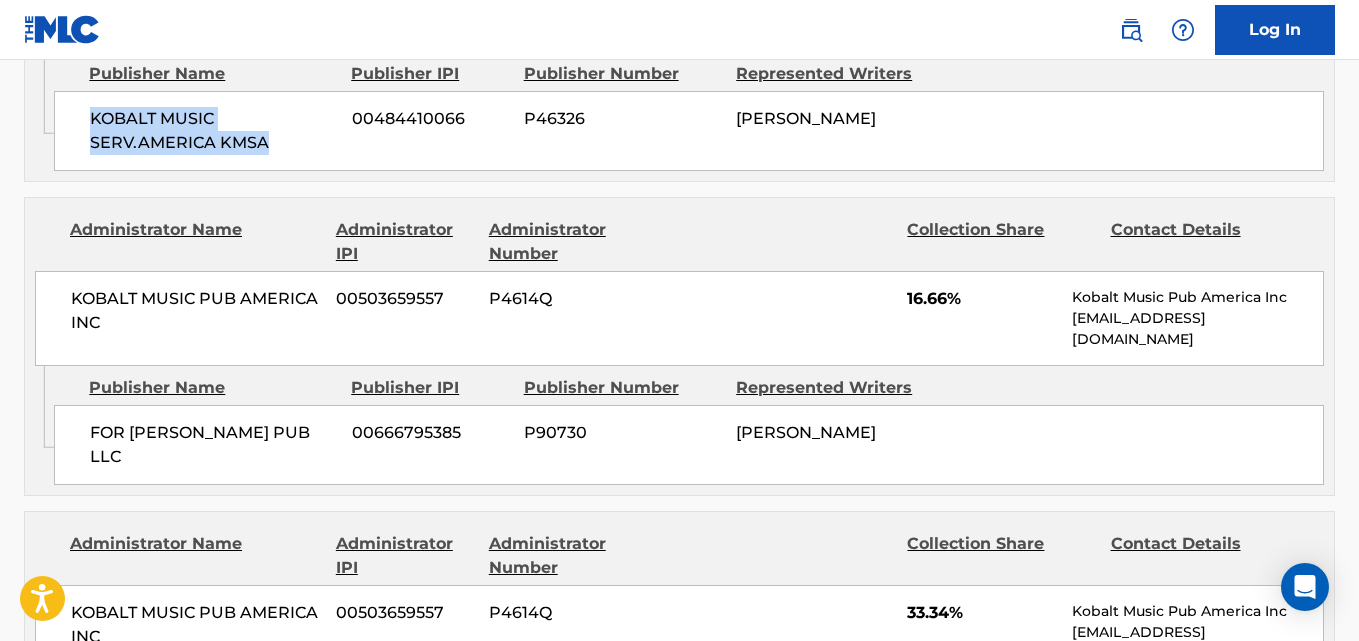 scroll, scrollTop: 1500, scrollLeft: 0, axis: vertical 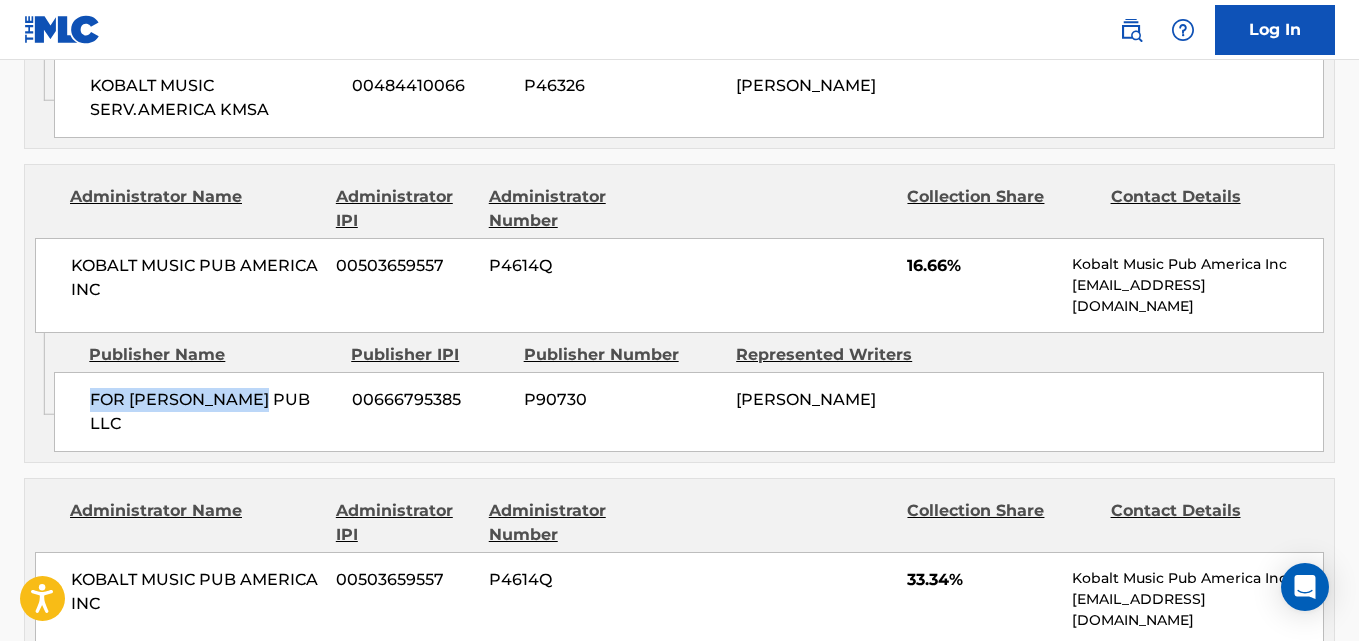 drag, startPoint x: 79, startPoint y: 416, endPoint x: 291, endPoint y: 415, distance: 212.00237 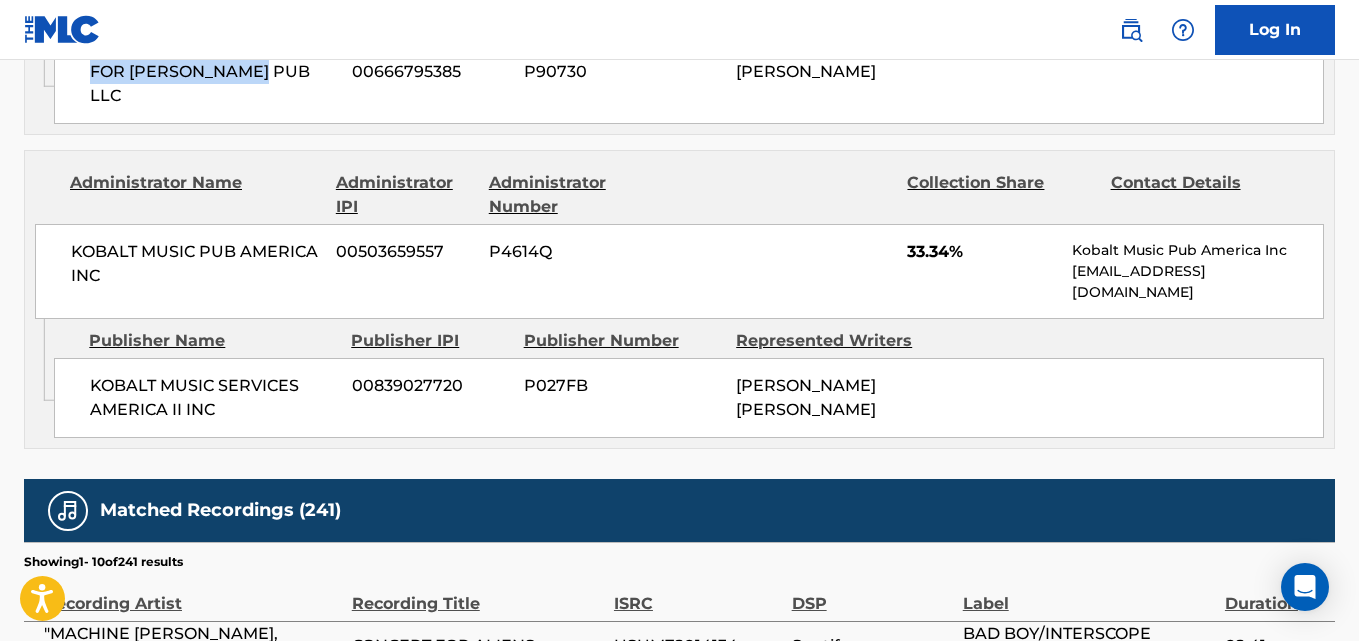 scroll, scrollTop: 1834, scrollLeft: 0, axis: vertical 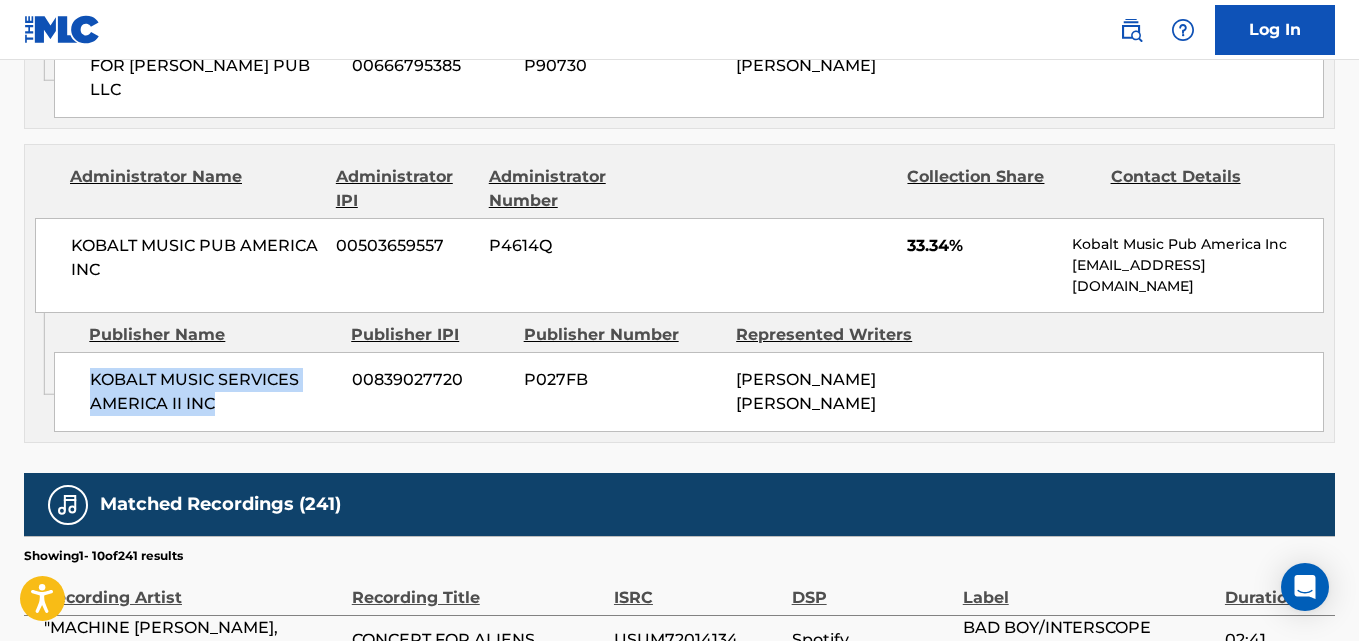 drag, startPoint x: 91, startPoint y: 387, endPoint x: 326, endPoint y: 425, distance: 238.05252 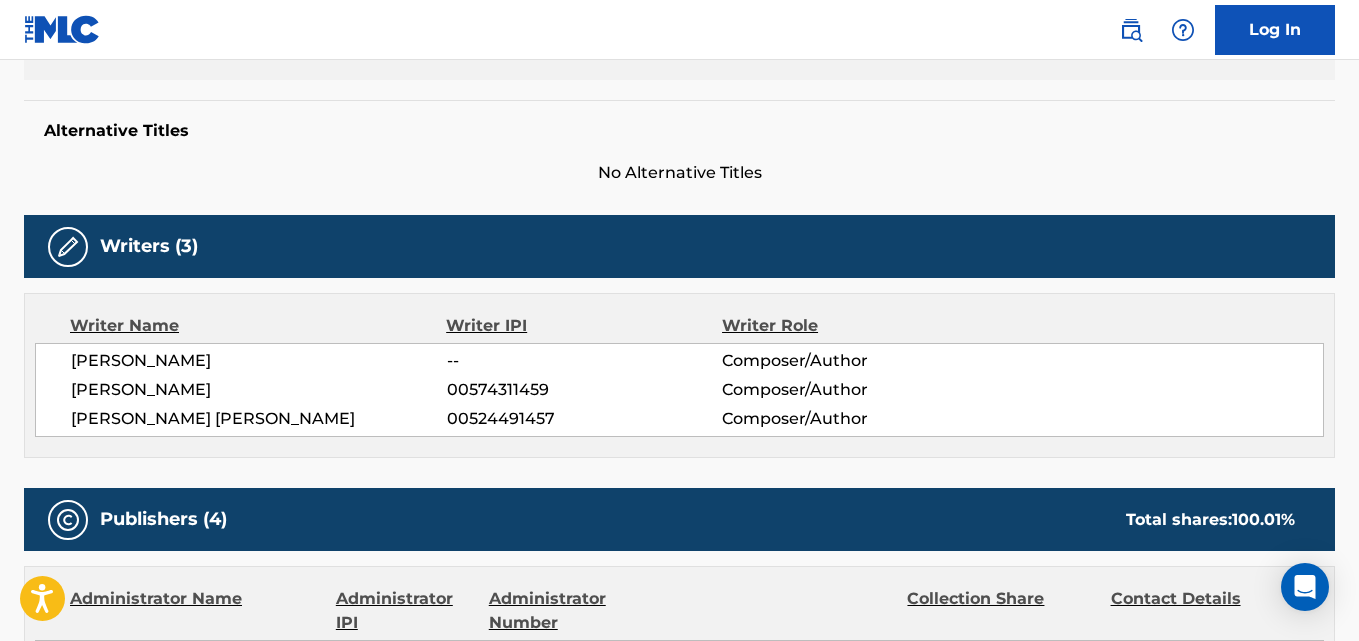 scroll, scrollTop: 0, scrollLeft: 0, axis: both 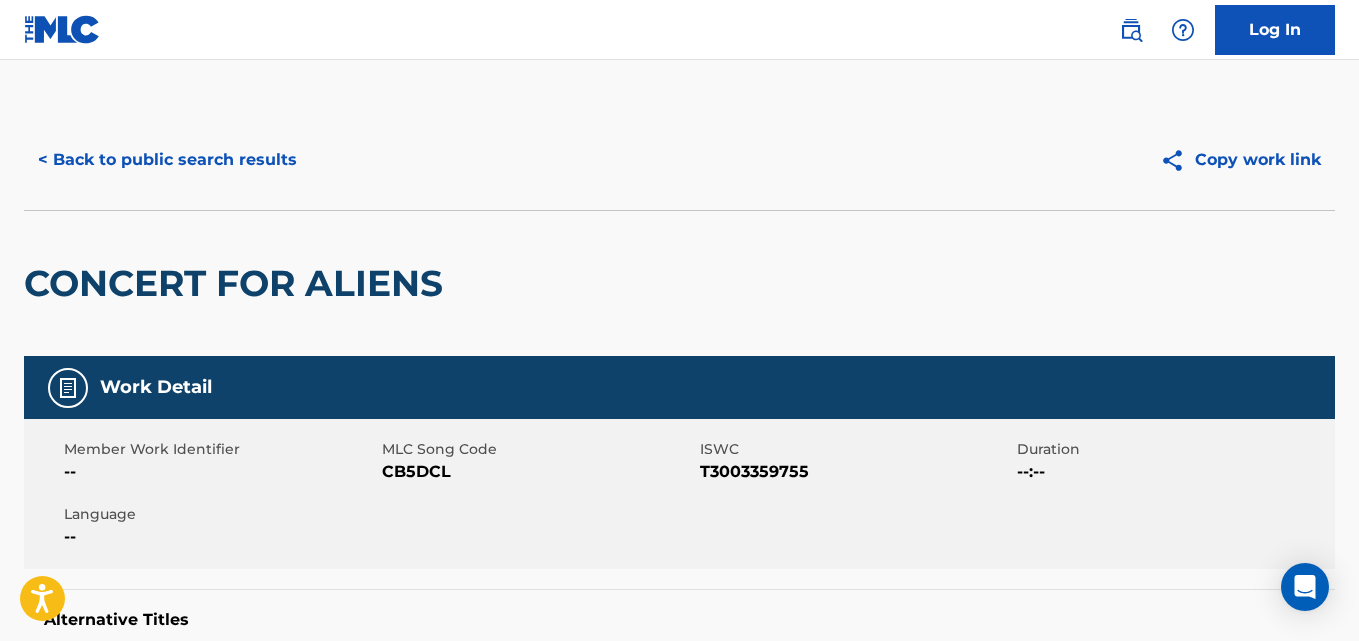 click on "< Back to public search results" at bounding box center (167, 160) 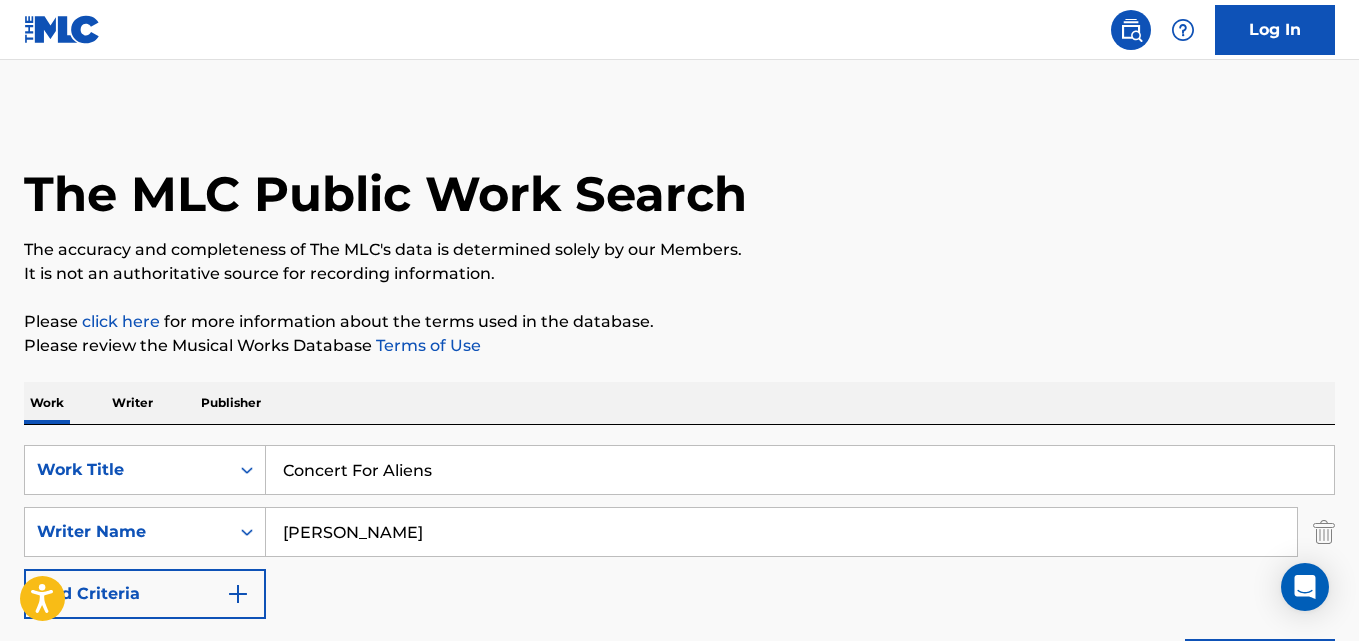 scroll, scrollTop: 270, scrollLeft: 0, axis: vertical 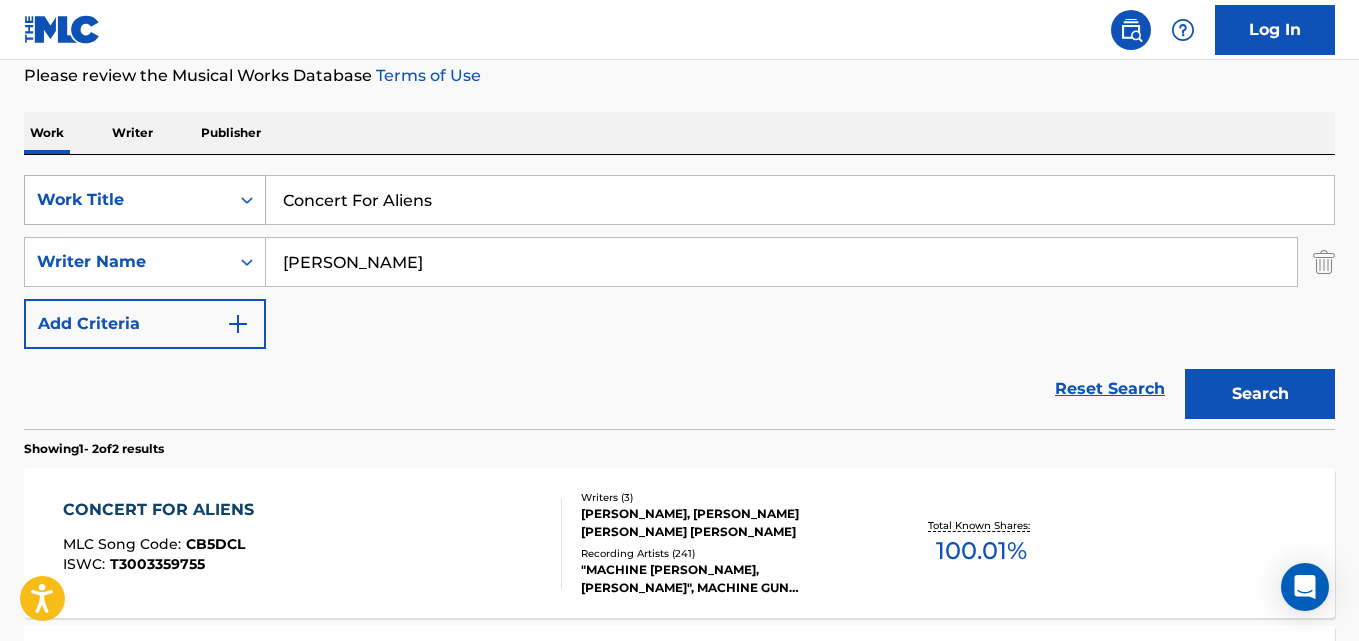 drag, startPoint x: 472, startPoint y: 206, endPoint x: 123, endPoint y: 214, distance: 349.09167 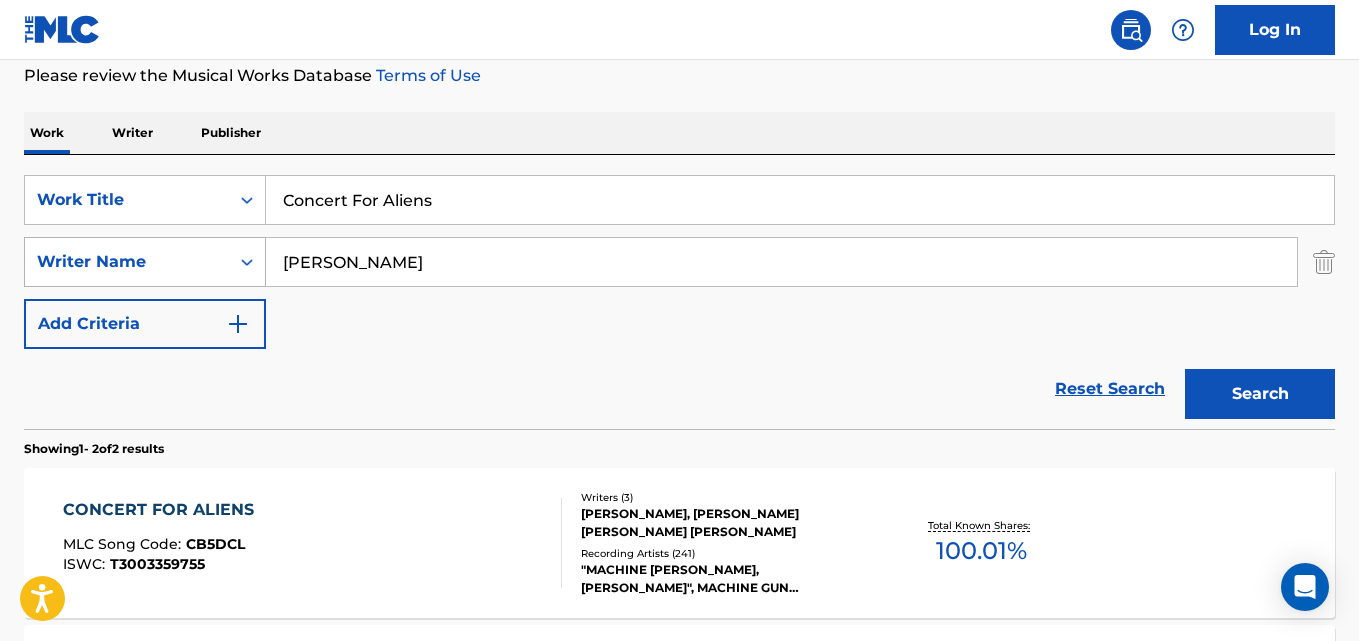 paste on "Daywalker!" 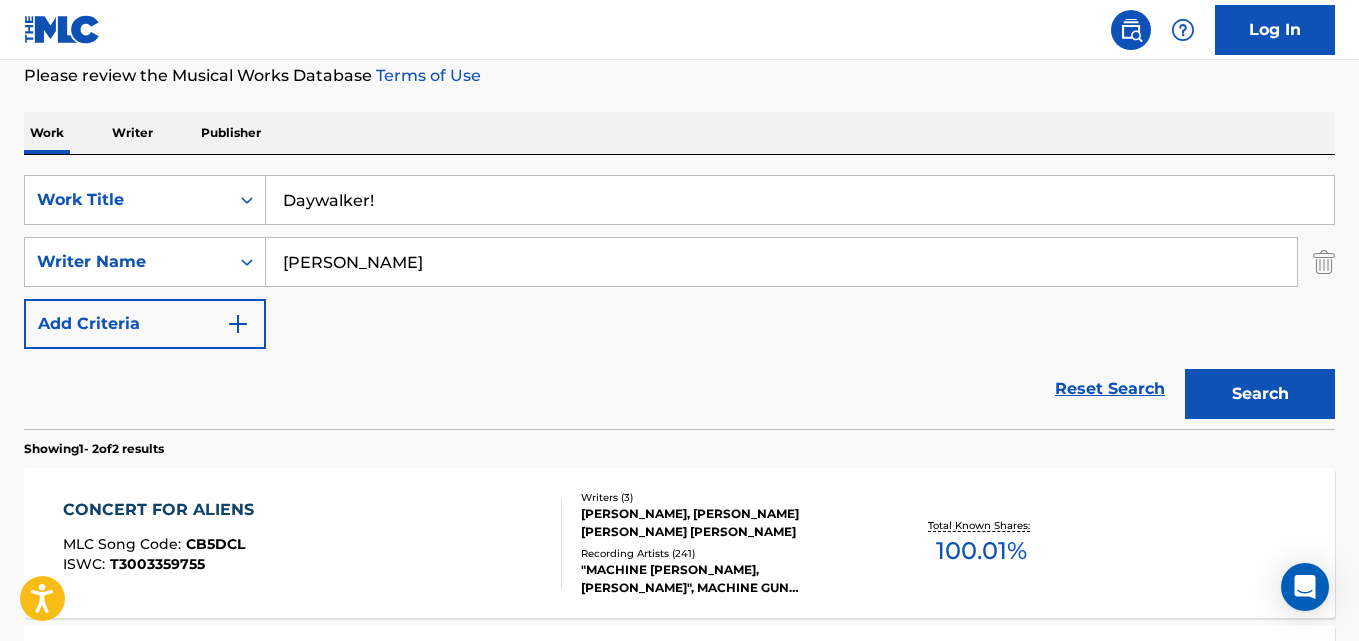 type on "Daywalker!" 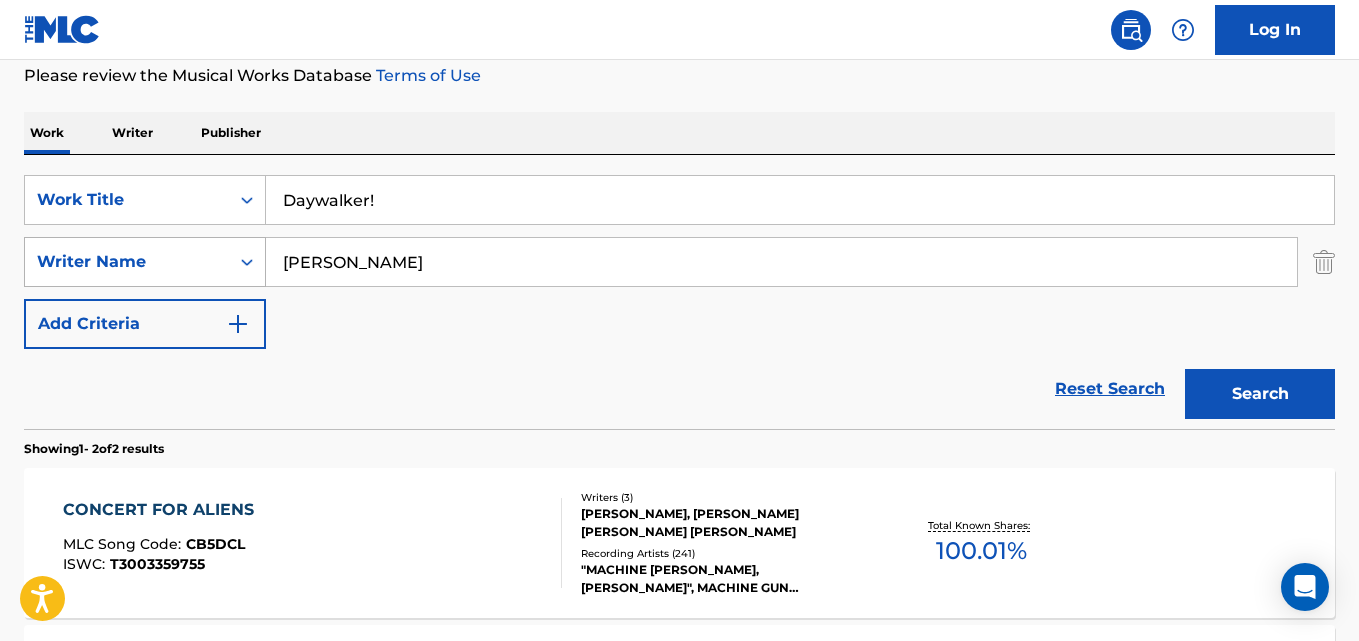 drag, startPoint x: 581, startPoint y: 272, endPoint x: 175, endPoint y: 272, distance: 406 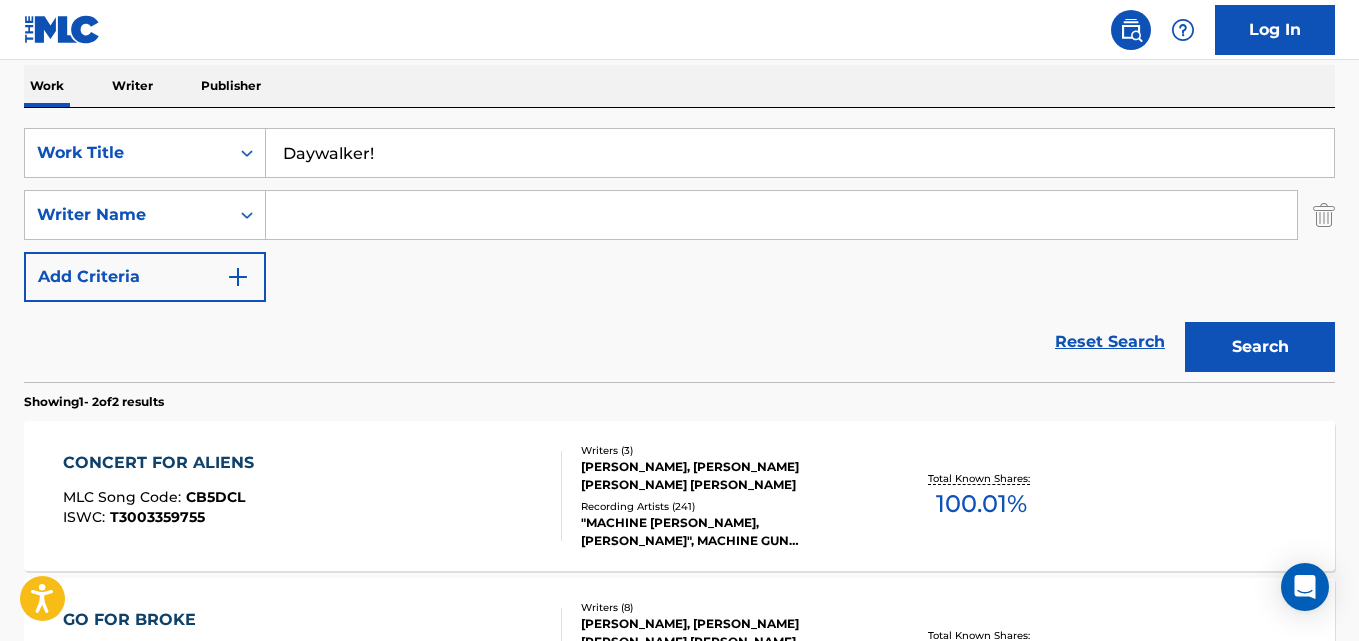scroll, scrollTop: 270, scrollLeft: 0, axis: vertical 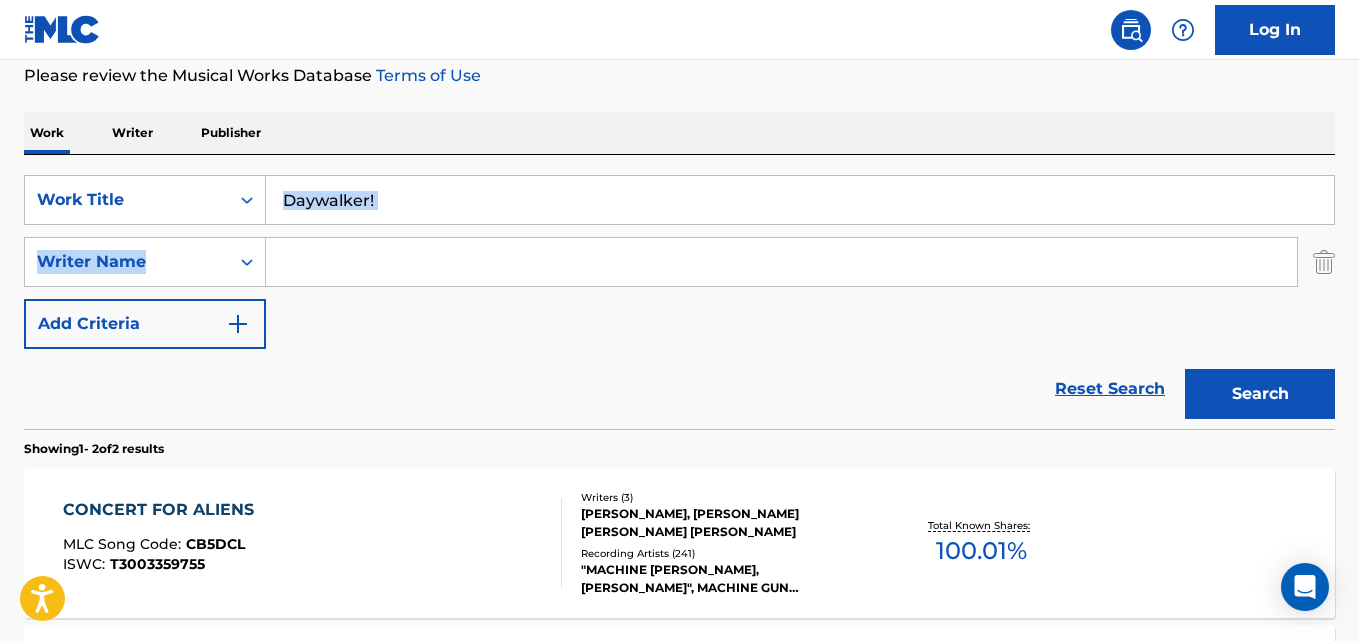 drag, startPoint x: 493, startPoint y: 229, endPoint x: 283, endPoint y: 222, distance: 210.11664 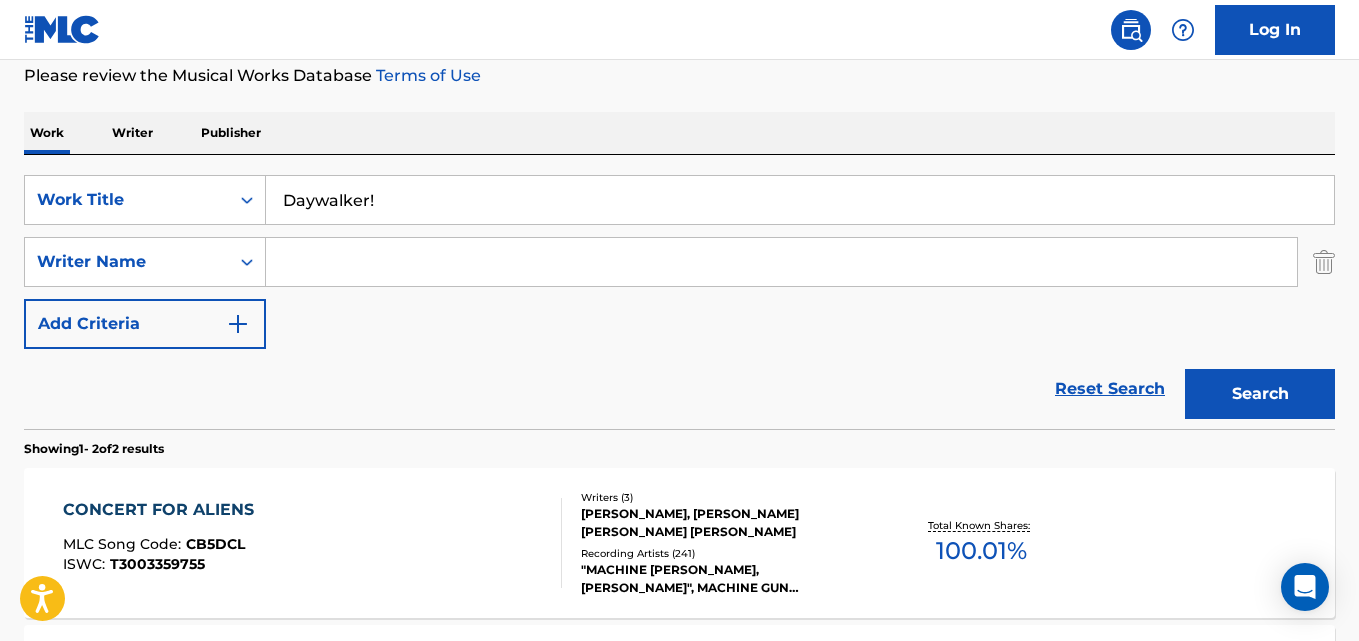 click at bounding box center [781, 262] 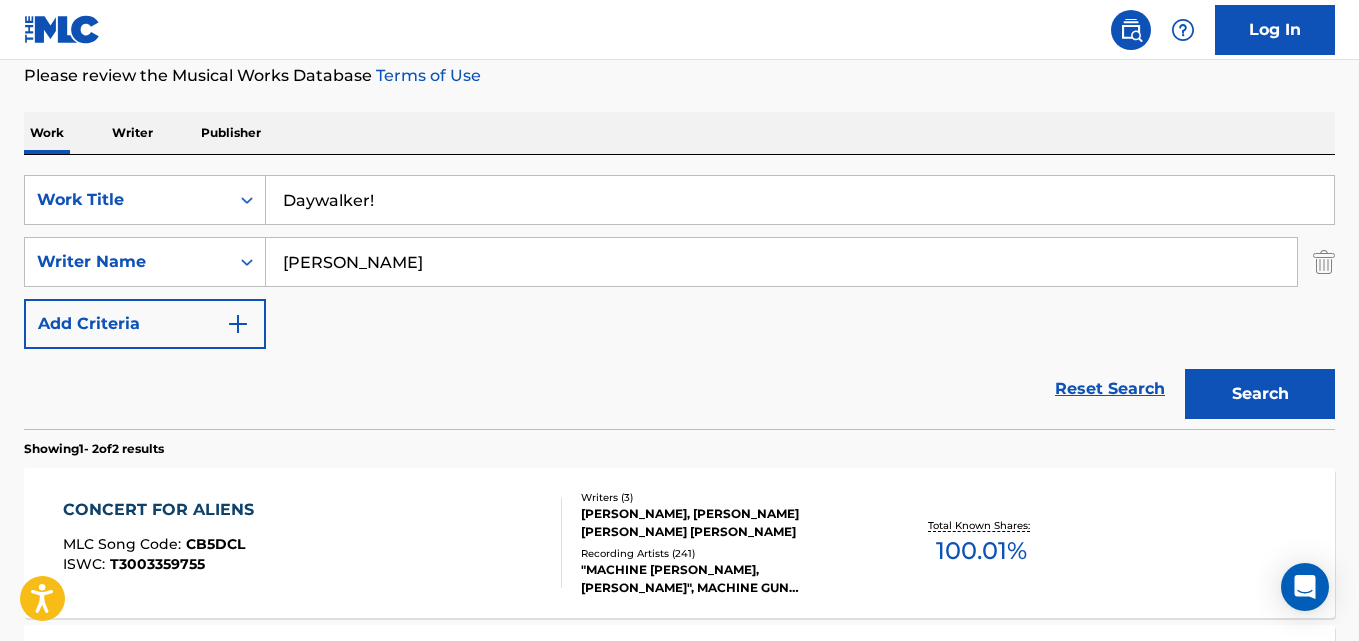 type on "[PERSON_NAME]" 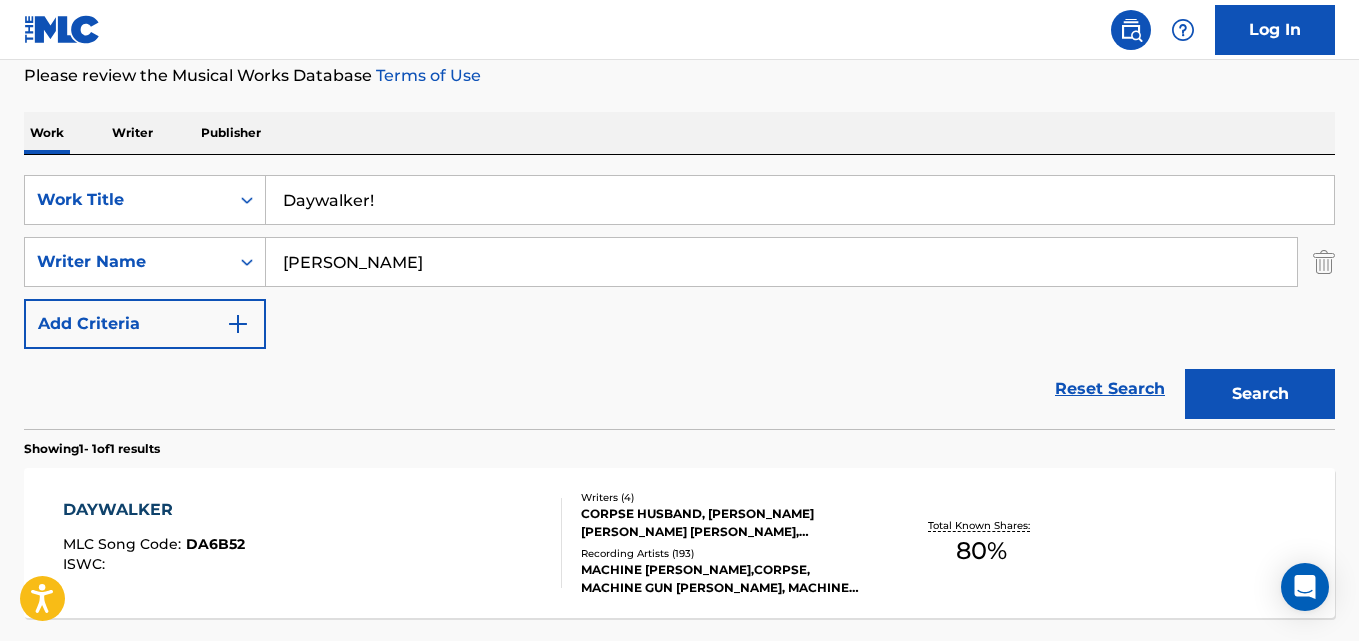 scroll, scrollTop: 437, scrollLeft: 0, axis: vertical 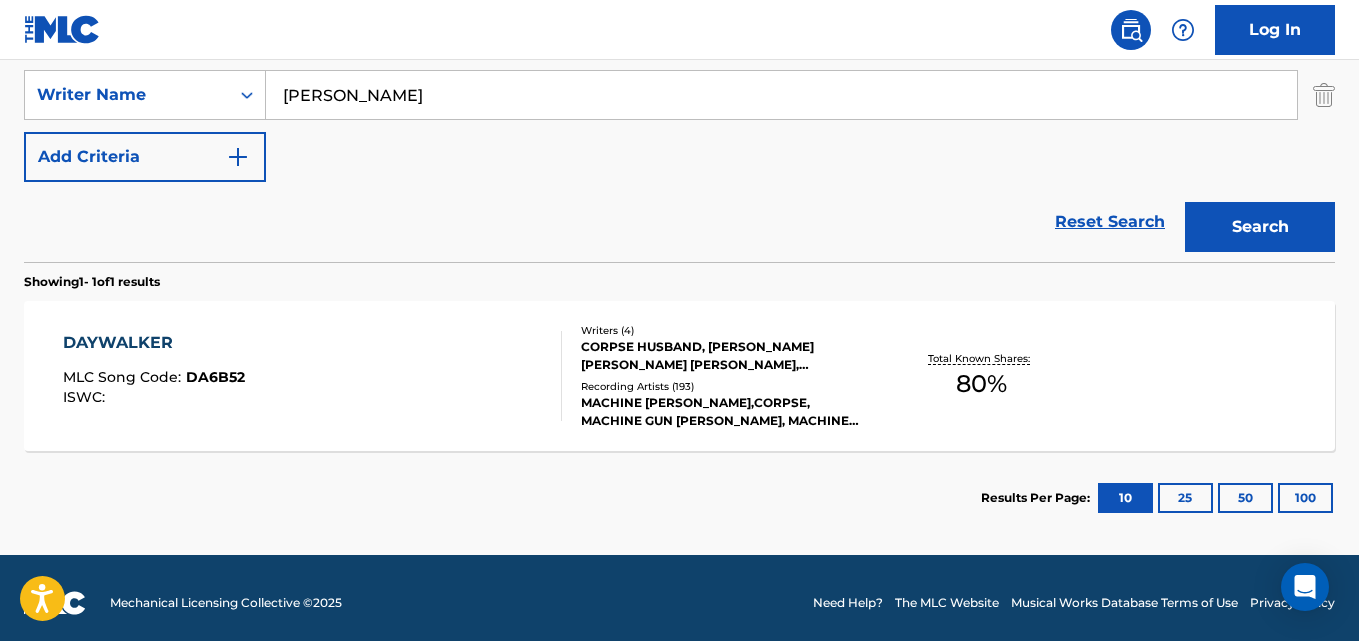 click on "DAYWALKER" at bounding box center [154, 343] 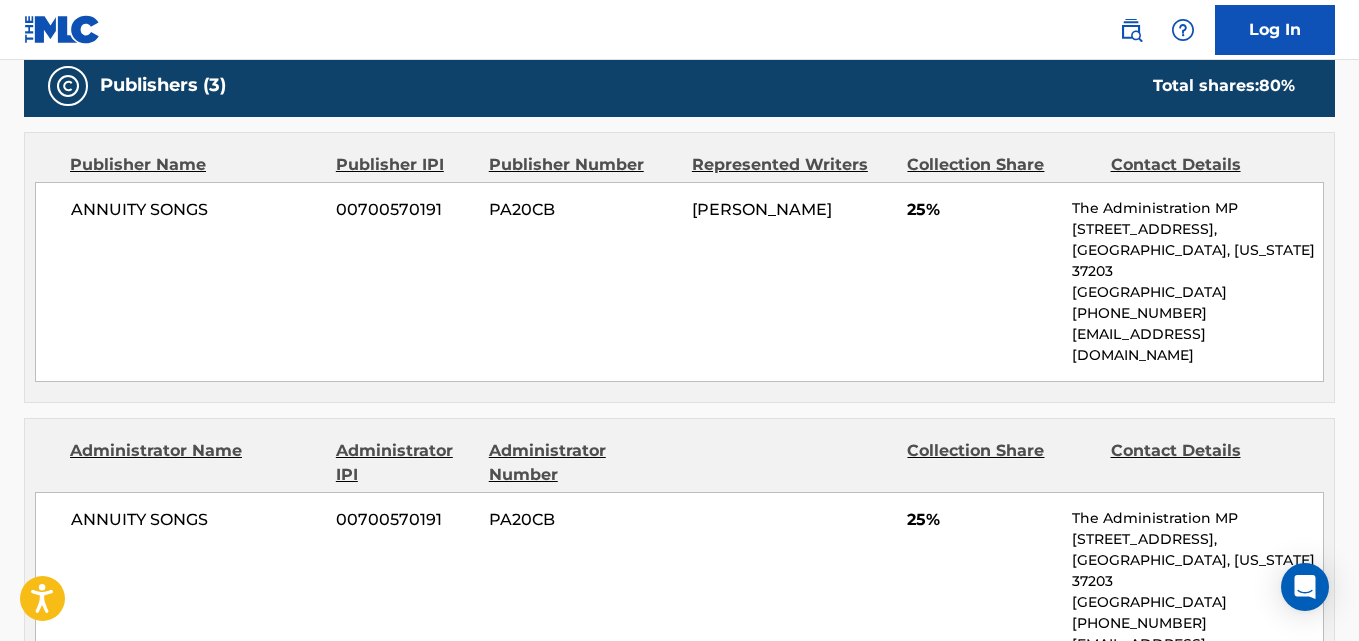 scroll, scrollTop: 1000, scrollLeft: 0, axis: vertical 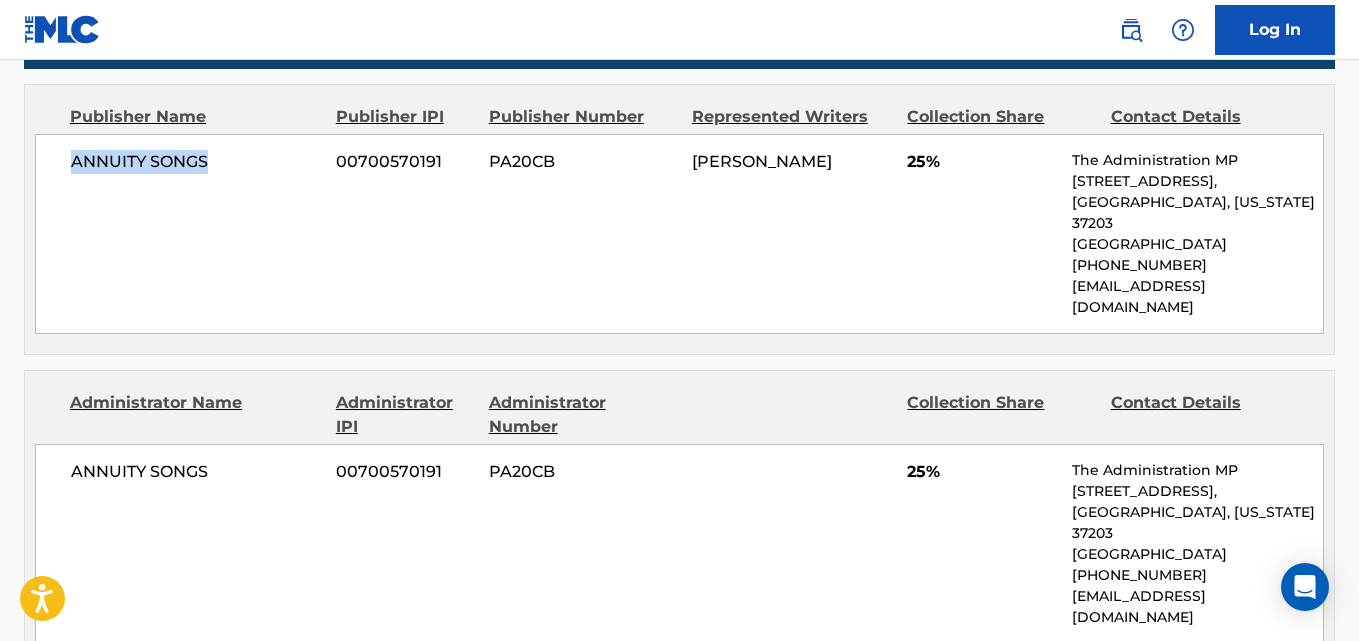 drag, startPoint x: 74, startPoint y: 161, endPoint x: 235, endPoint y: 165, distance: 161.04968 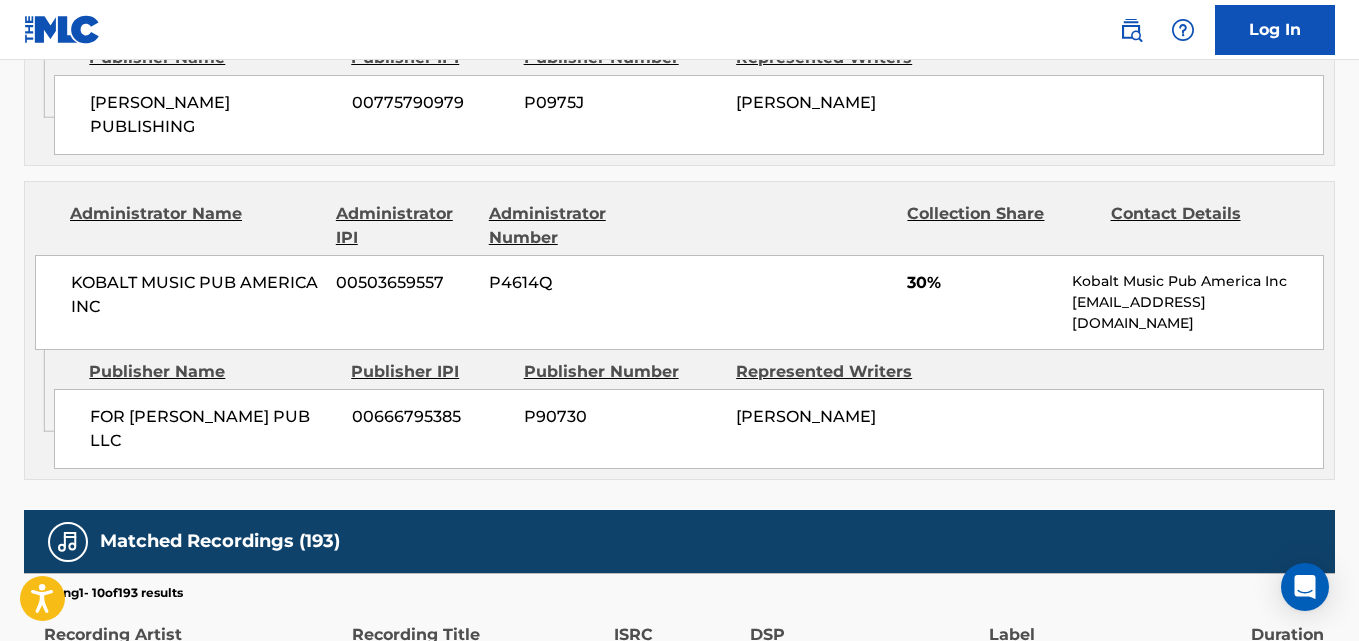 scroll, scrollTop: 1652, scrollLeft: 0, axis: vertical 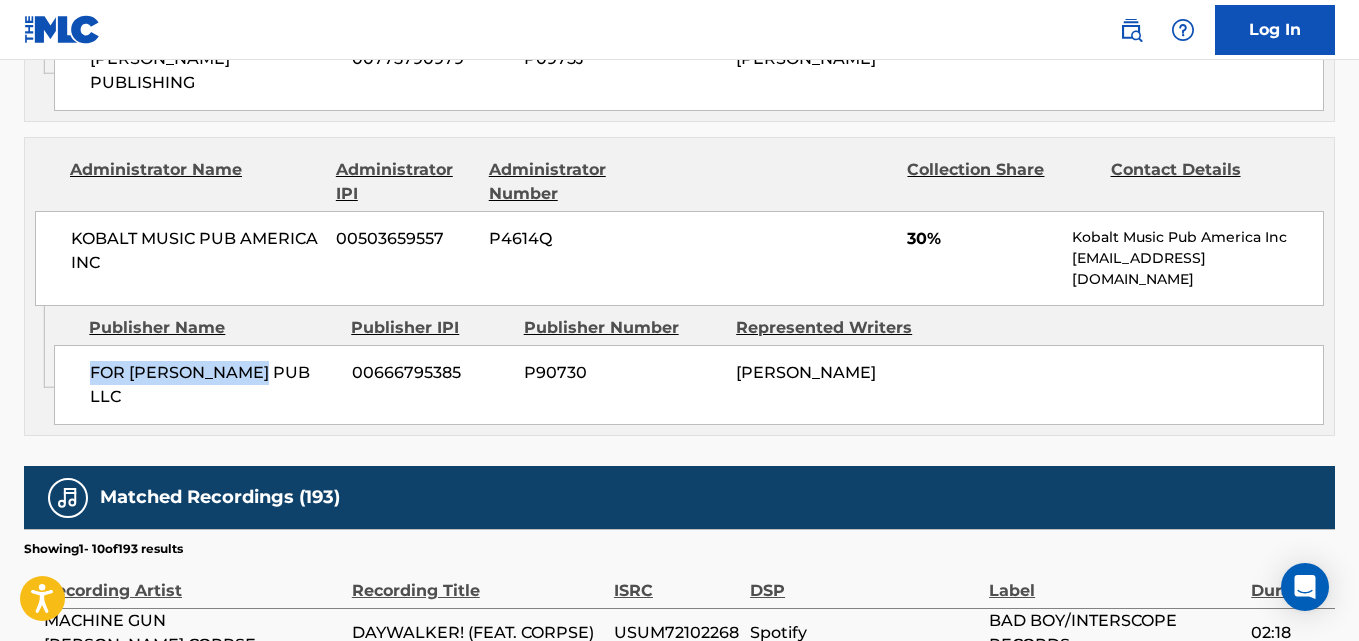 drag, startPoint x: 86, startPoint y: 293, endPoint x: 278, endPoint y: 290, distance: 192.02344 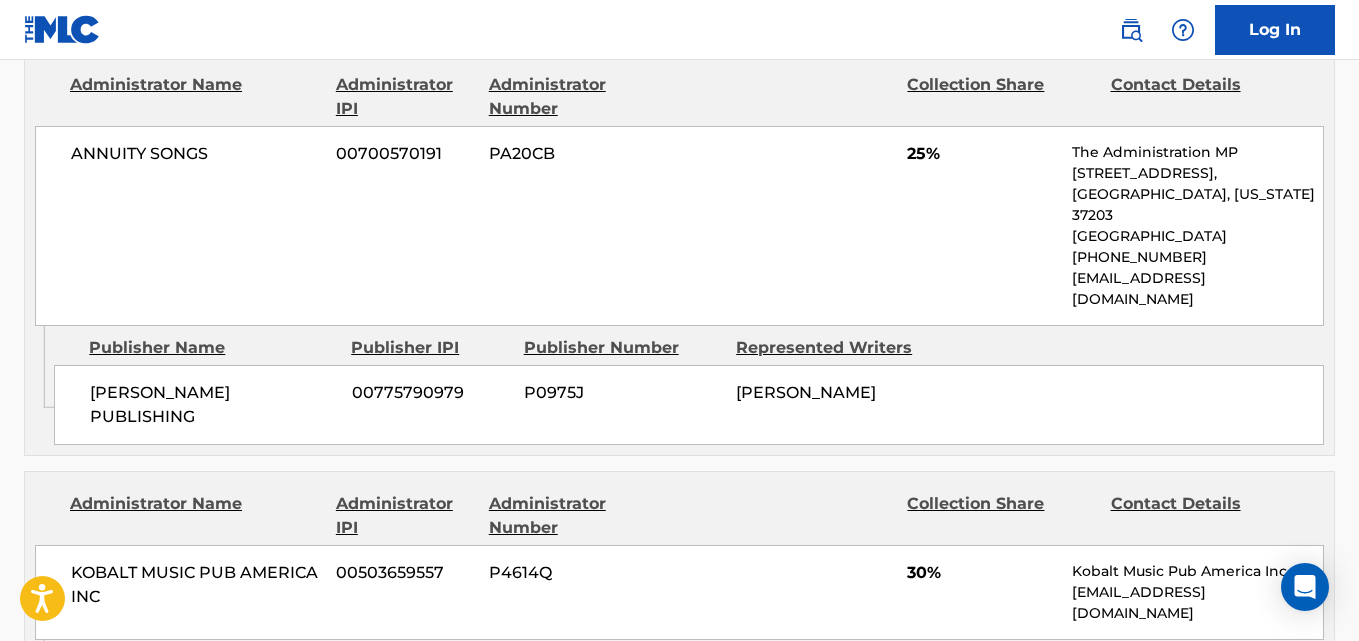 scroll, scrollTop: 985, scrollLeft: 0, axis: vertical 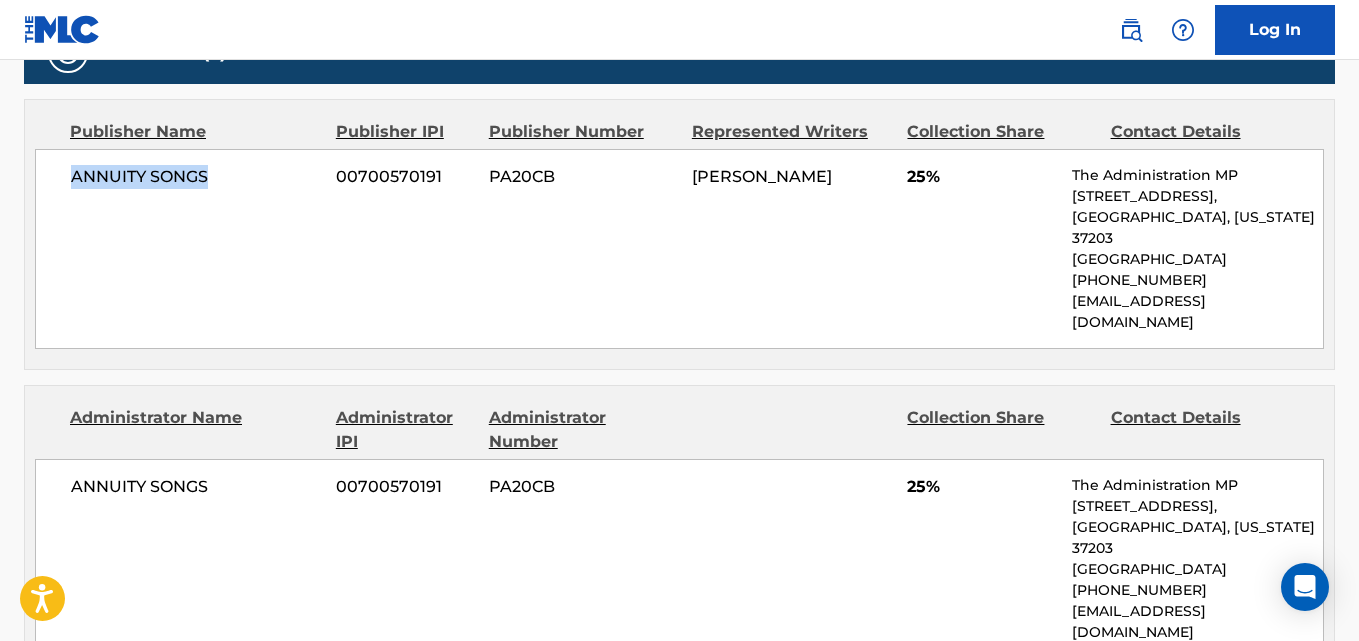 drag, startPoint x: 75, startPoint y: 177, endPoint x: 278, endPoint y: 176, distance: 203.00246 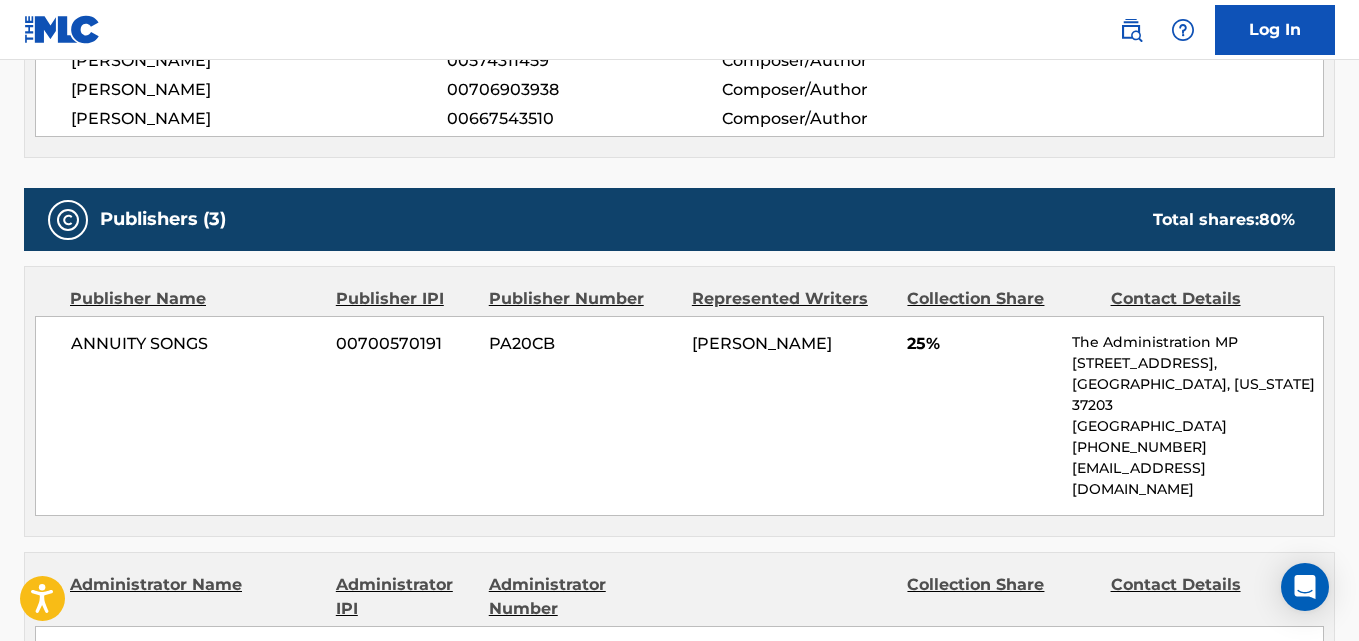 click on "25%" at bounding box center (982, 344) 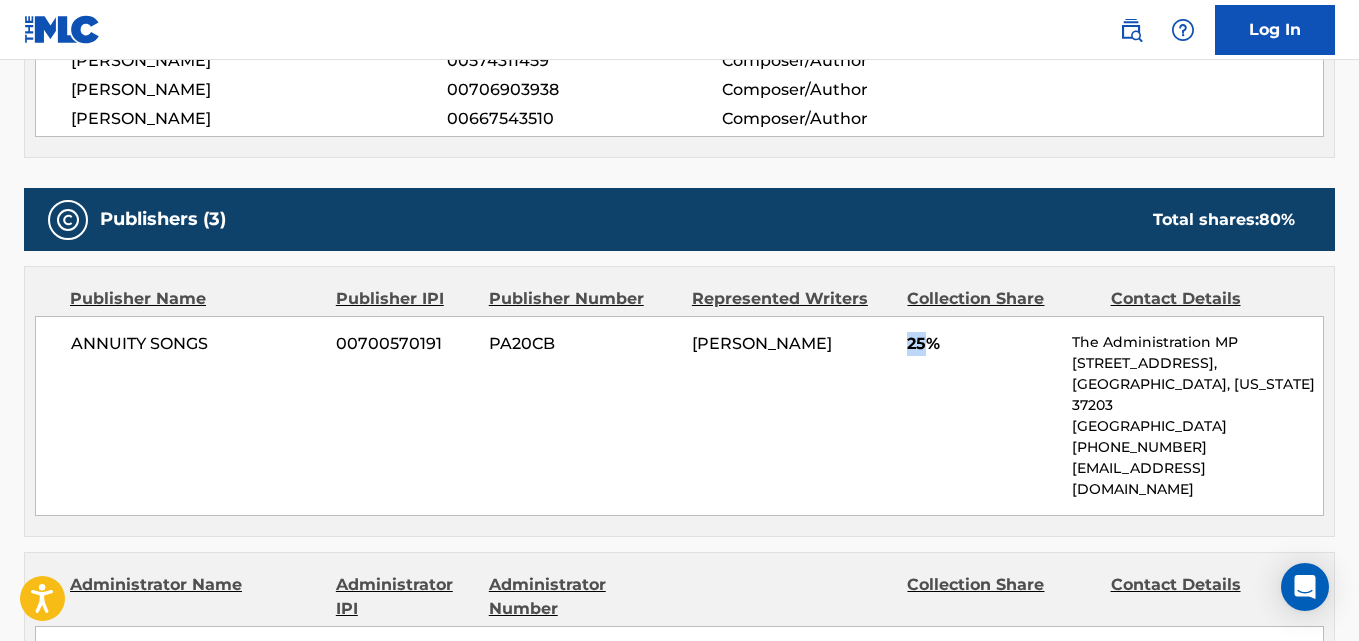 click on "25%" at bounding box center (982, 344) 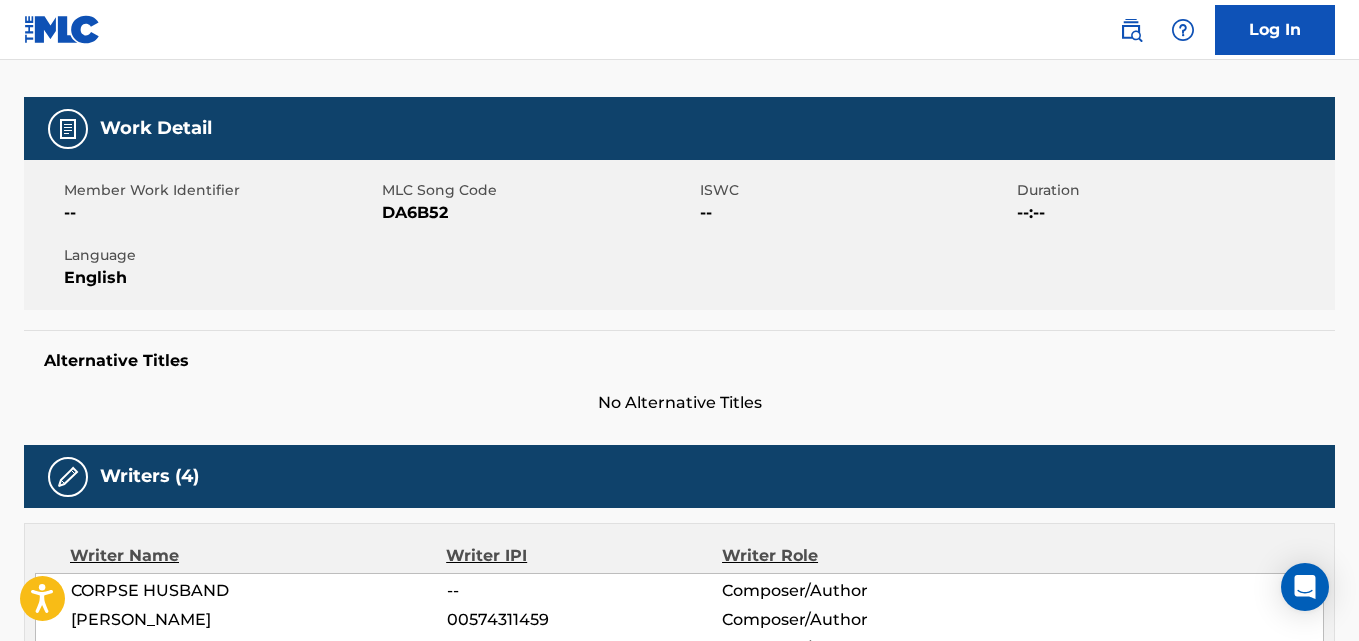 scroll, scrollTop: 0, scrollLeft: 0, axis: both 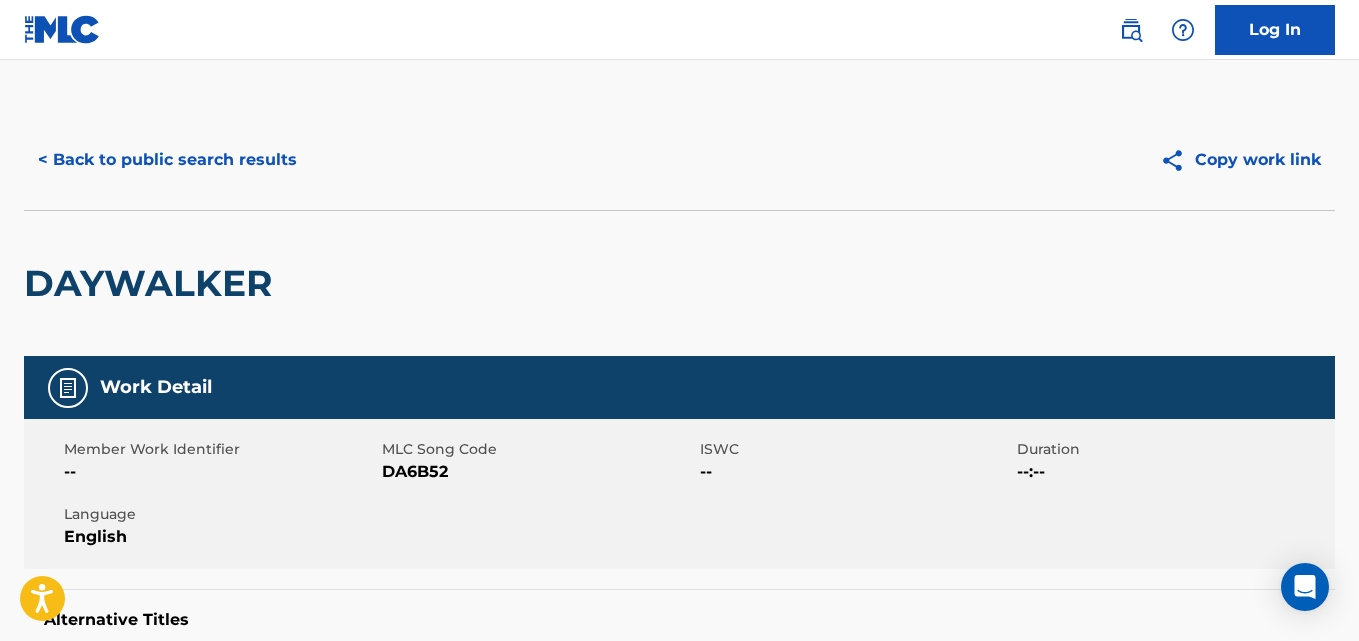 click on "< Back to public search results" at bounding box center (167, 160) 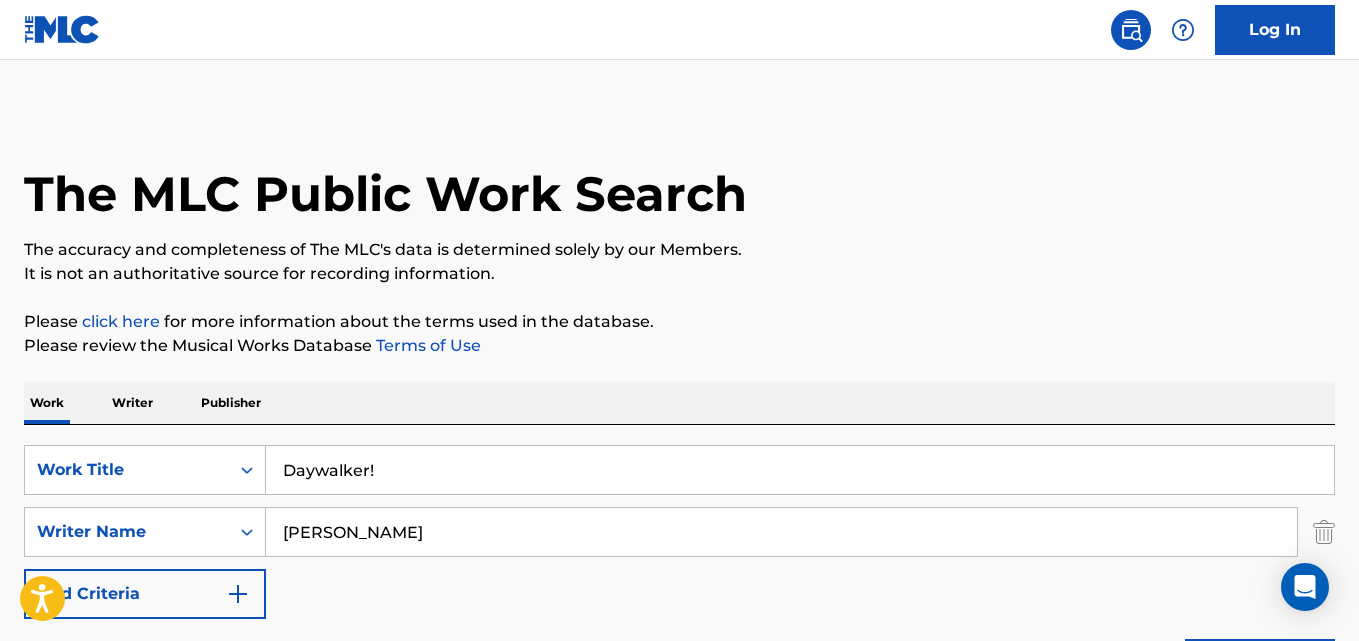 scroll, scrollTop: 333, scrollLeft: 0, axis: vertical 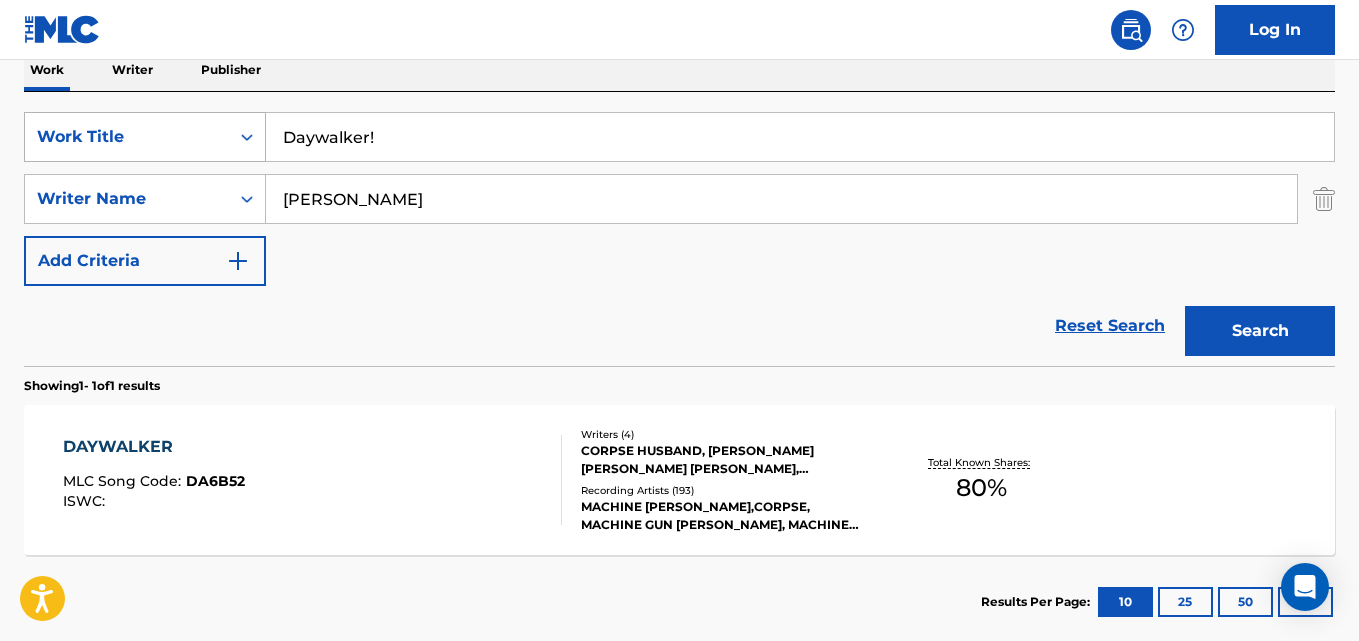 drag, startPoint x: 414, startPoint y: 127, endPoint x: 163, endPoint y: 161, distance: 253.29233 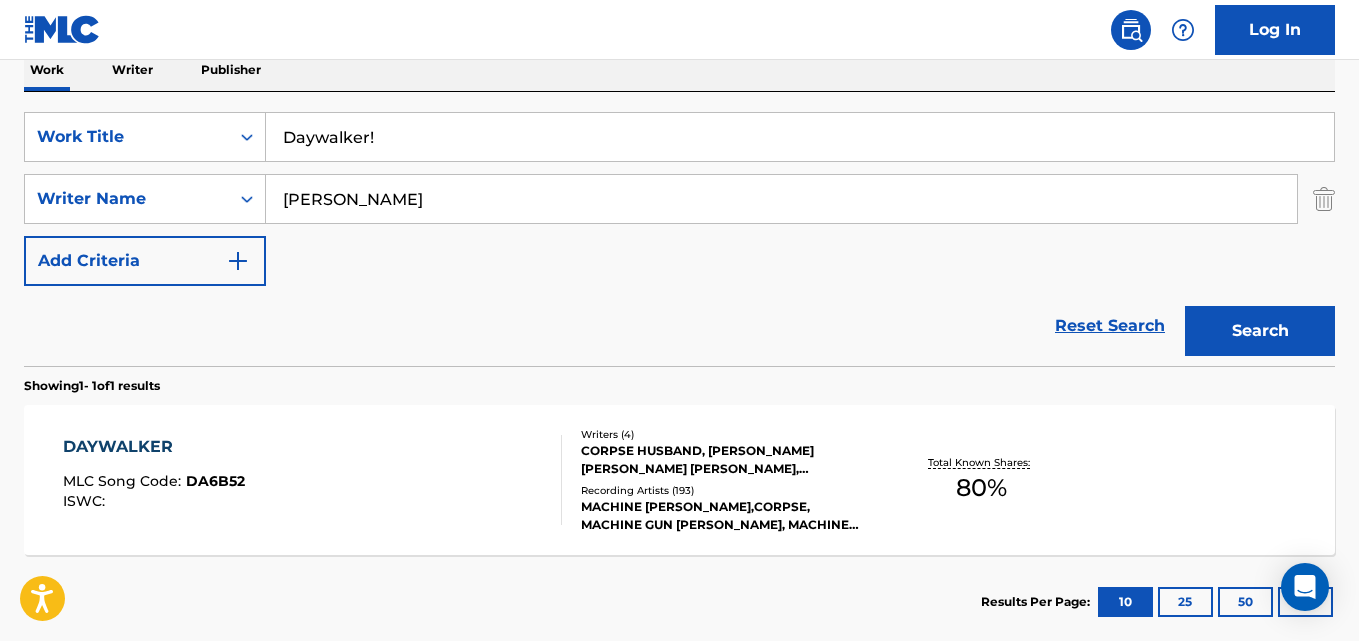 paste on "ie In [US_STATE]" 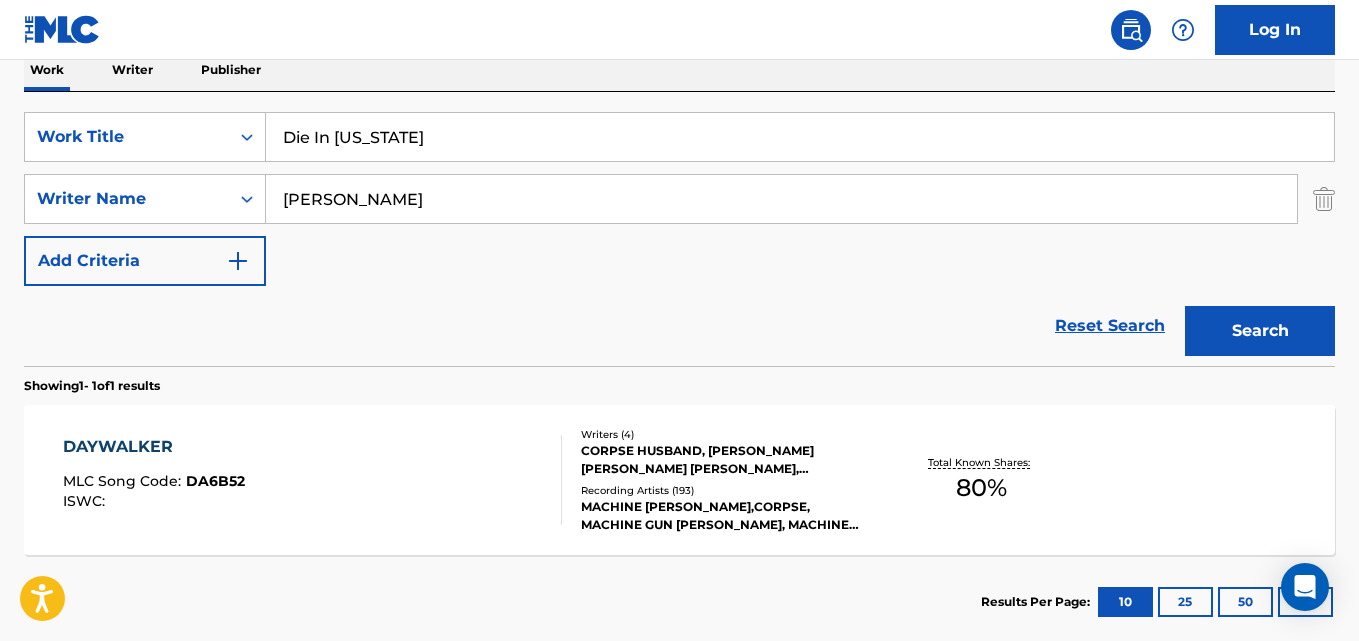 type on "Die In [US_STATE]" 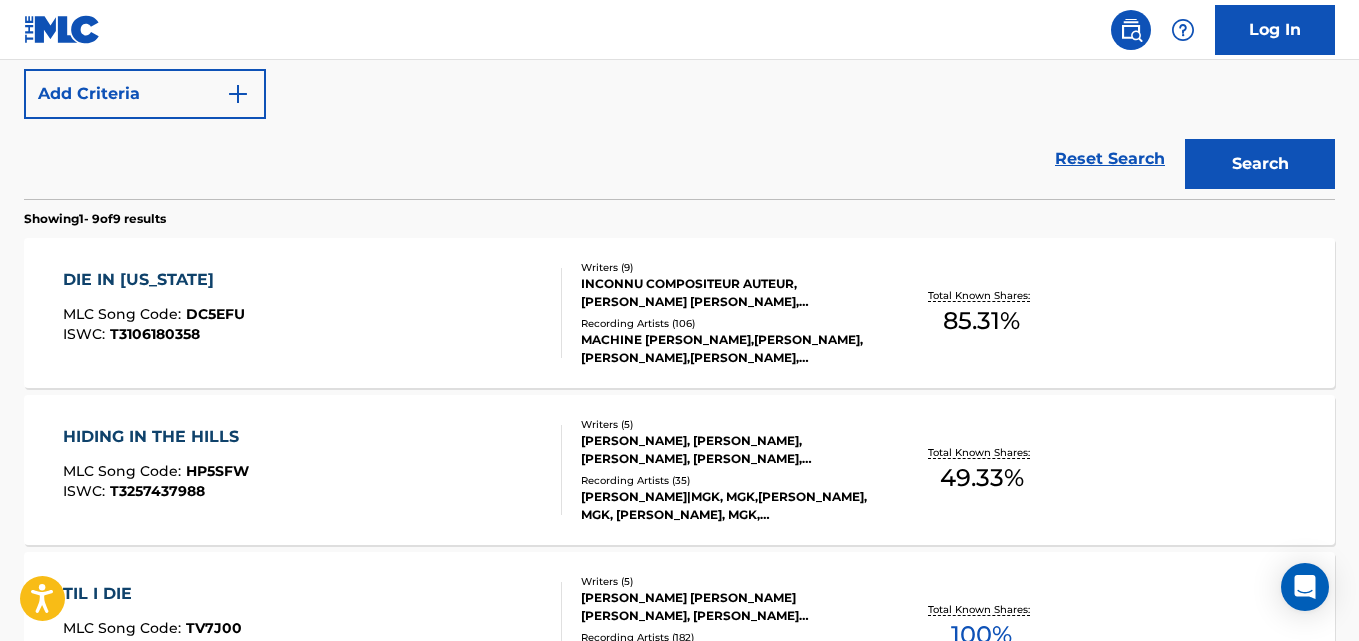 scroll, scrollTop: 666, scrollLeft: 0, axis: vertical 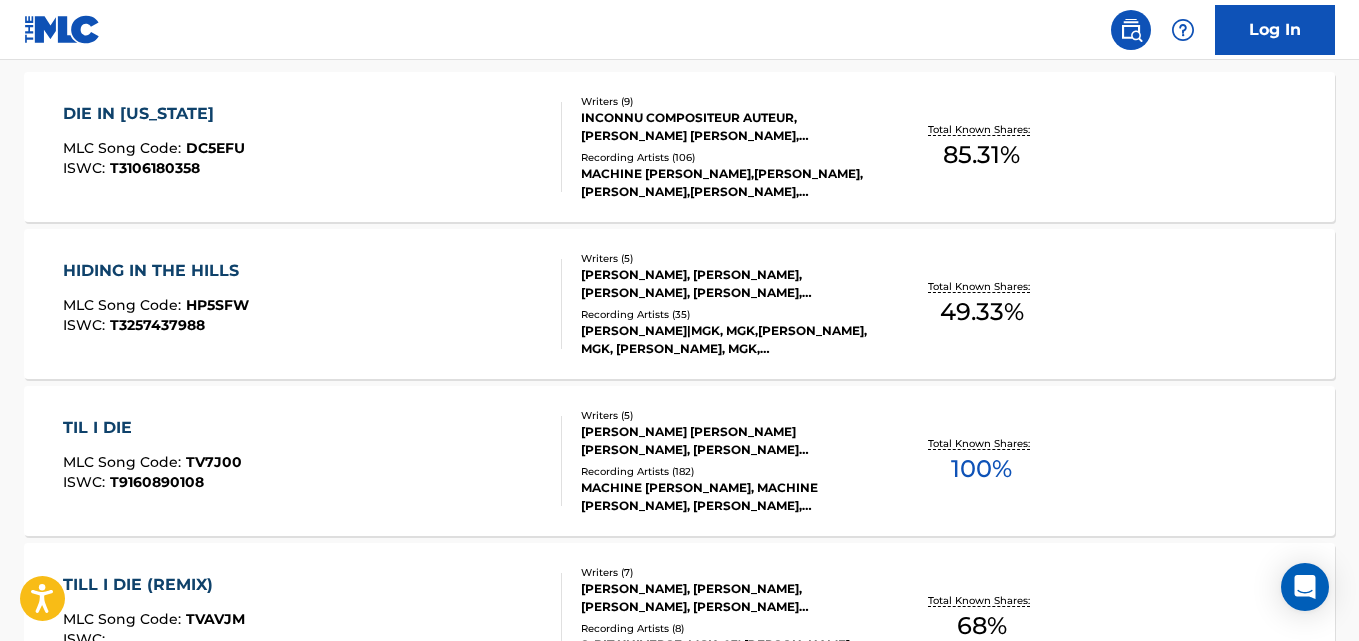 click on "DIE IN [US_STATE]" at bounding box center [154, 114] 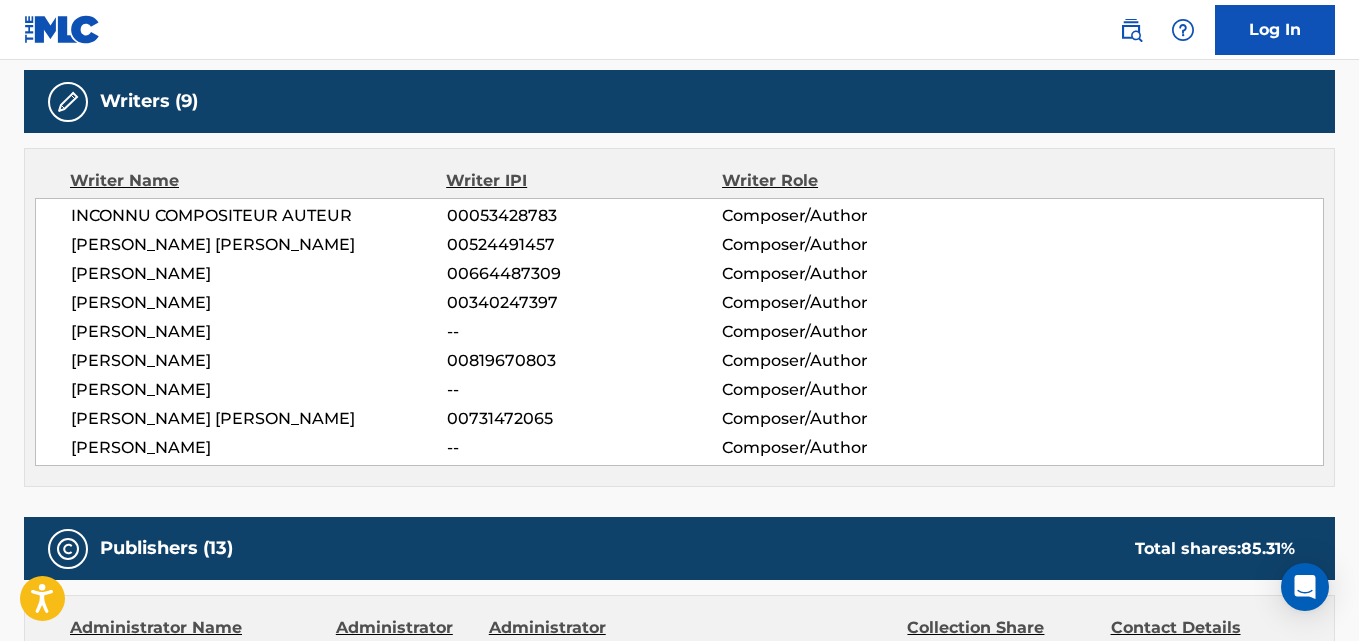scroll, scrollTop: 834, scrollLeft: 0, axis: vertical 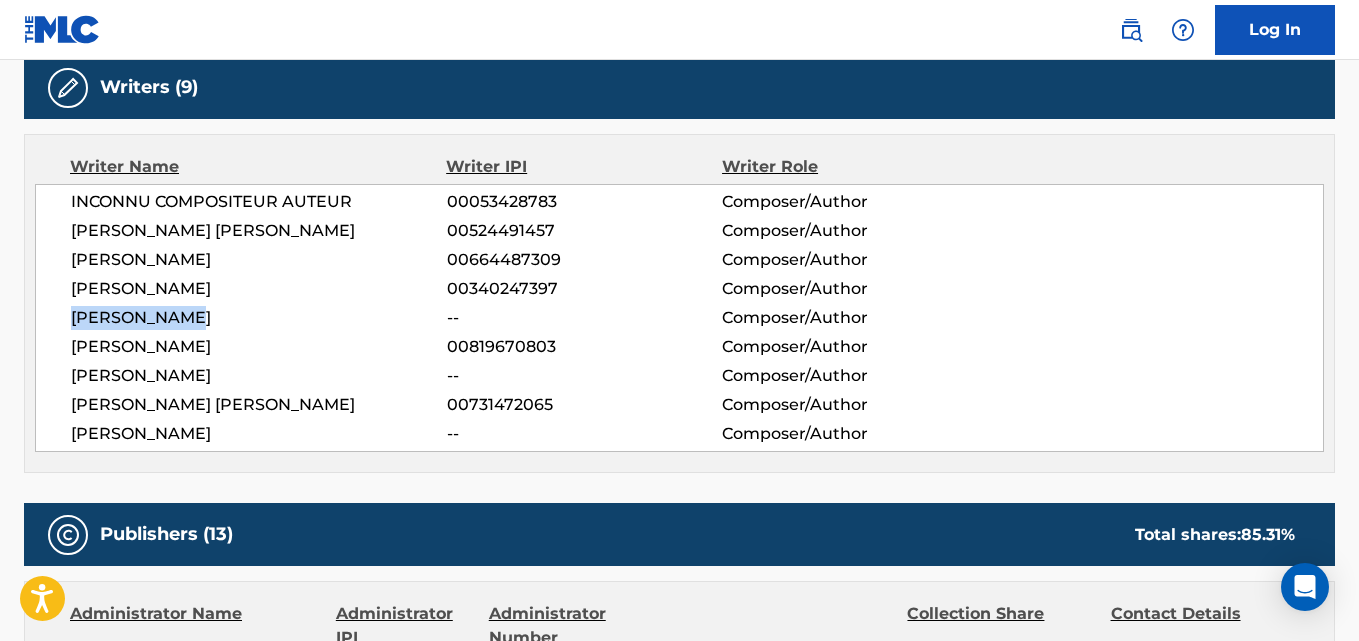 drag, startPoint x: 59, startPoint y: 274, endPoint x: 237, endPoint y: 274, distance: 178 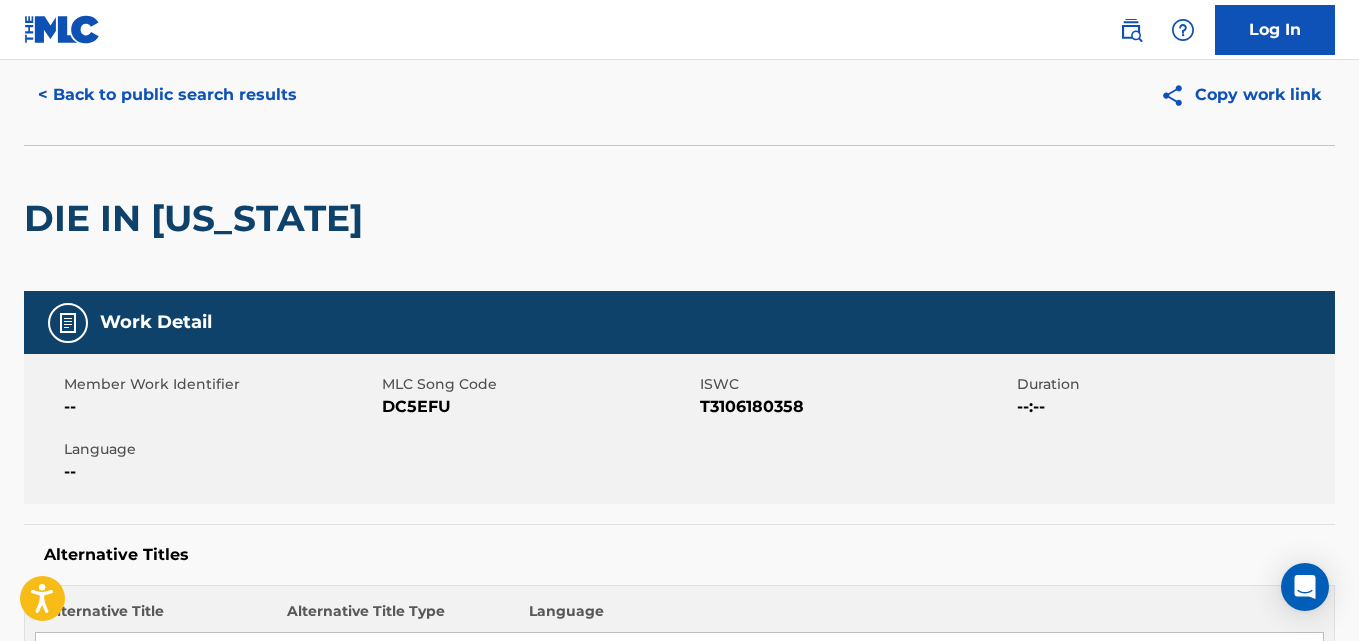 scroll, scrollTop: 0, scrollLeft: 0, axis: both 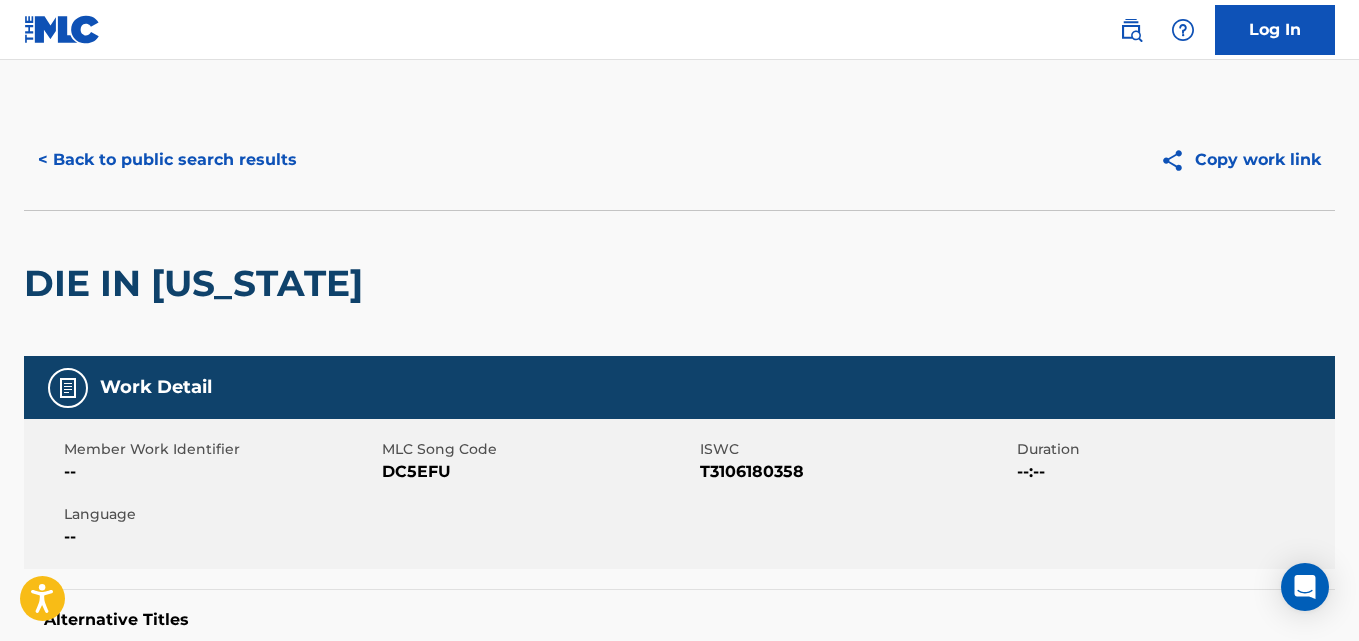 click on "< Back to public search results" at bounding box center [167, 160] 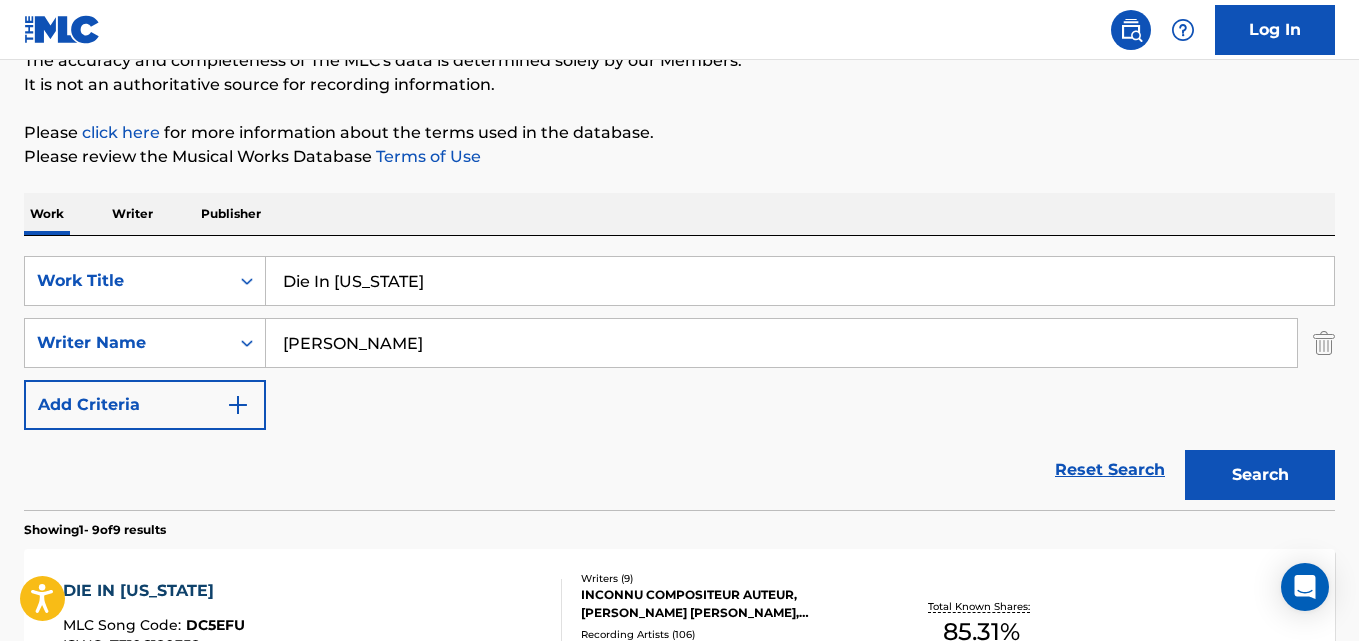 scroll, scrollTop: 0, scrollLeft: 0, axis: both 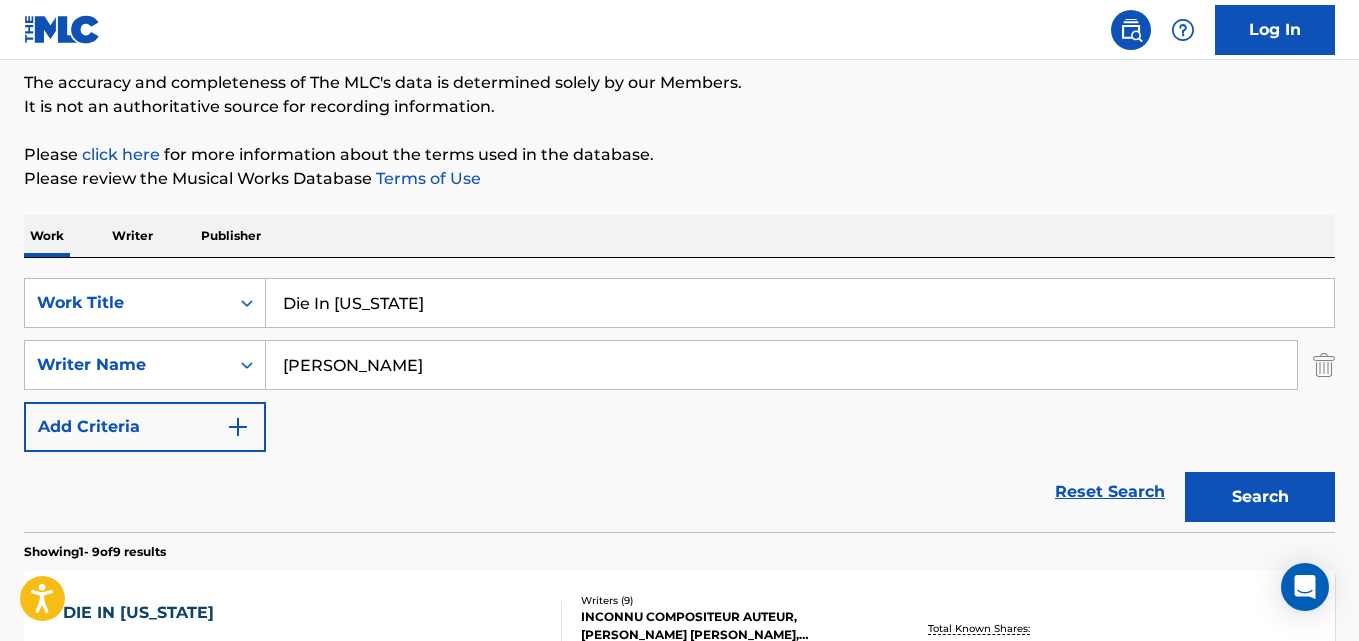 click on "Reset Search" at bounding box center [1110, 492] 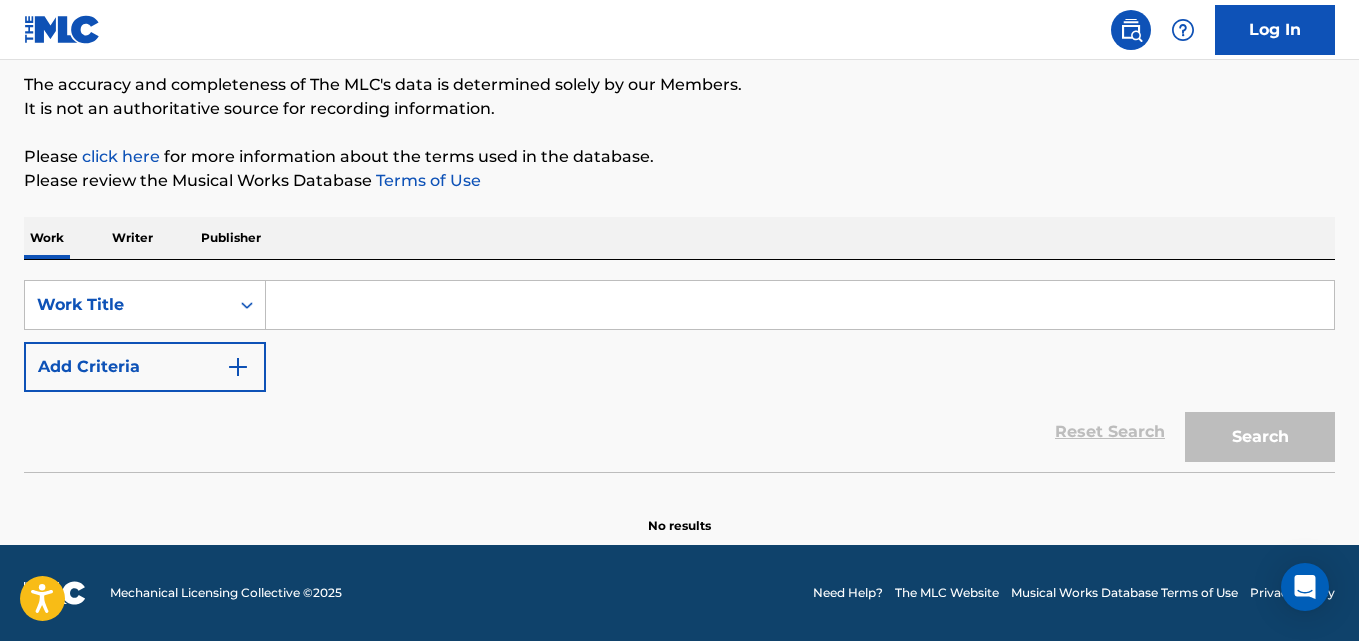 scroll, scrollTop: 165, scrollLeft: 0, axis: vertical 